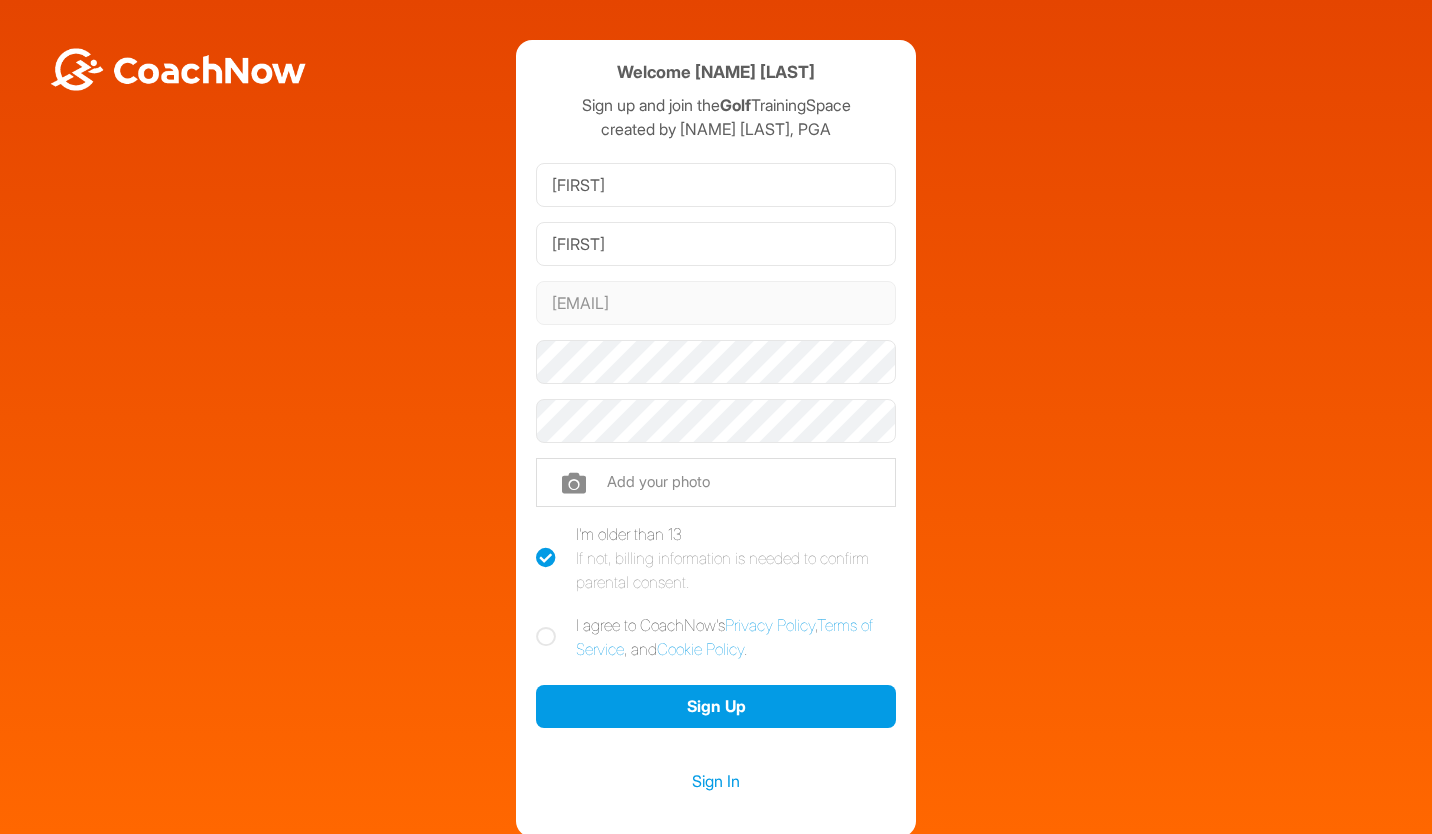 scroll, scrollTop: 0, scrollLeft: 0, axis: both 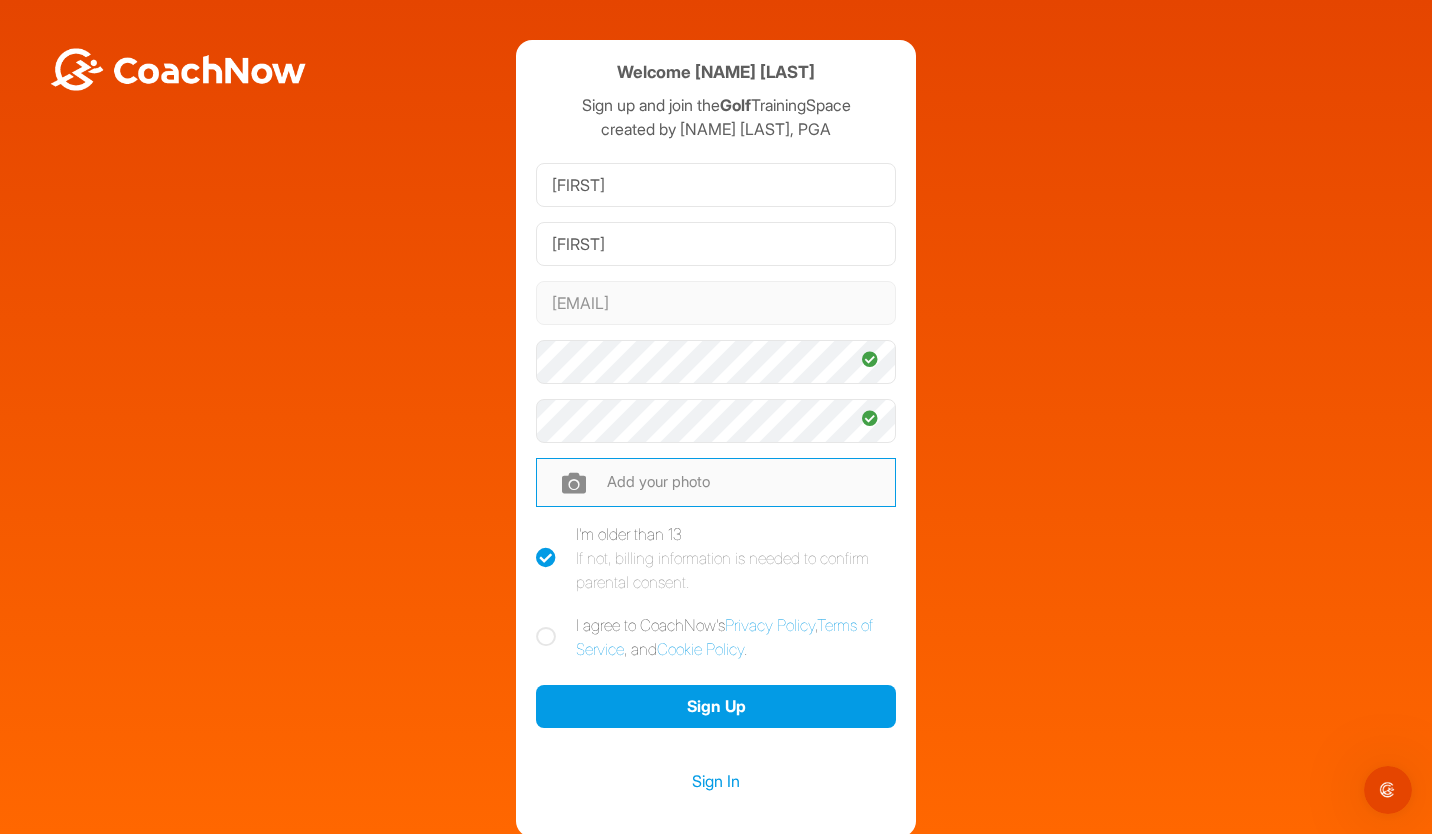 click at bounding box center (716, 482) 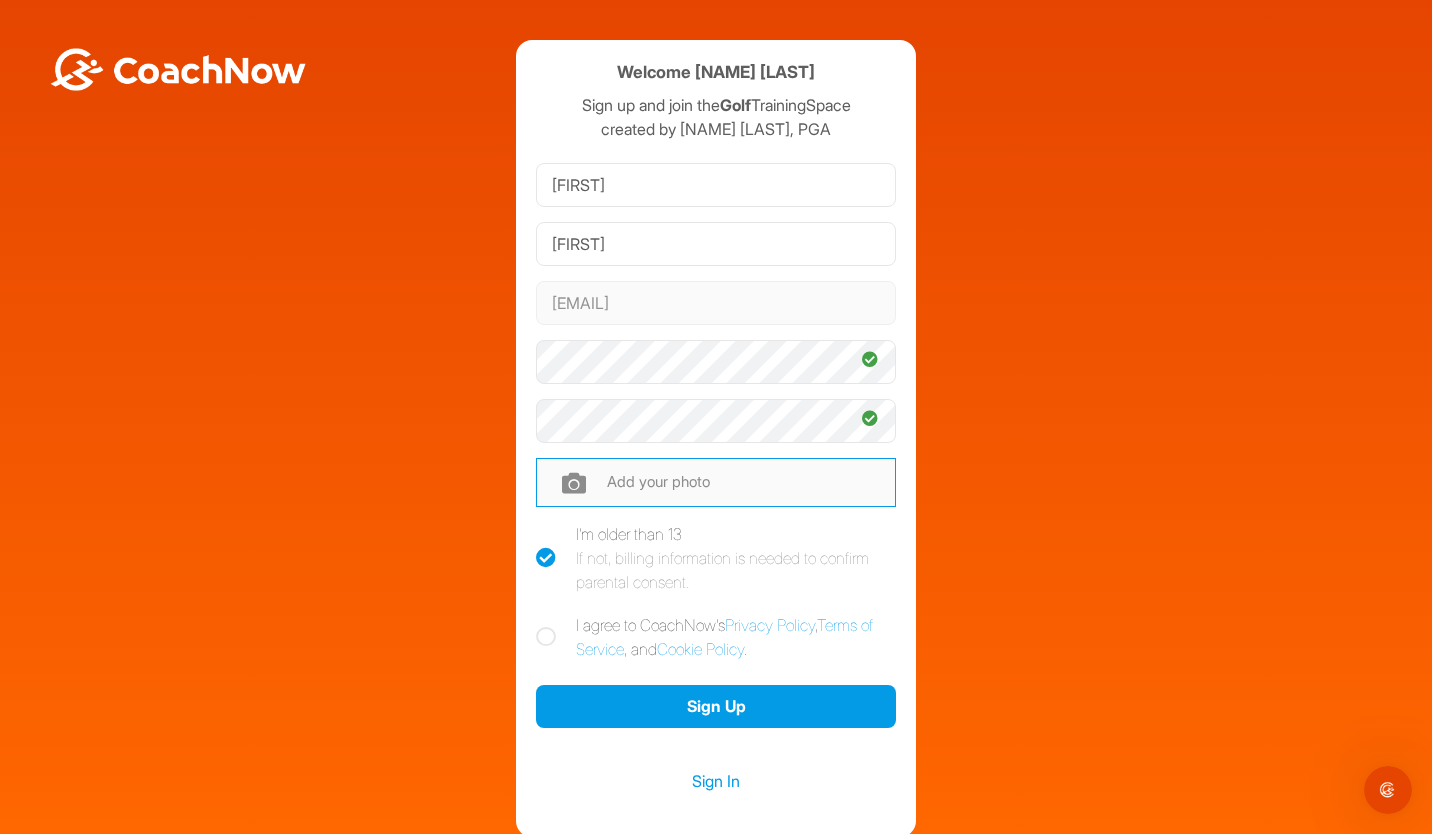 type on "C:\fakepath\IMG_E1181.JPG" 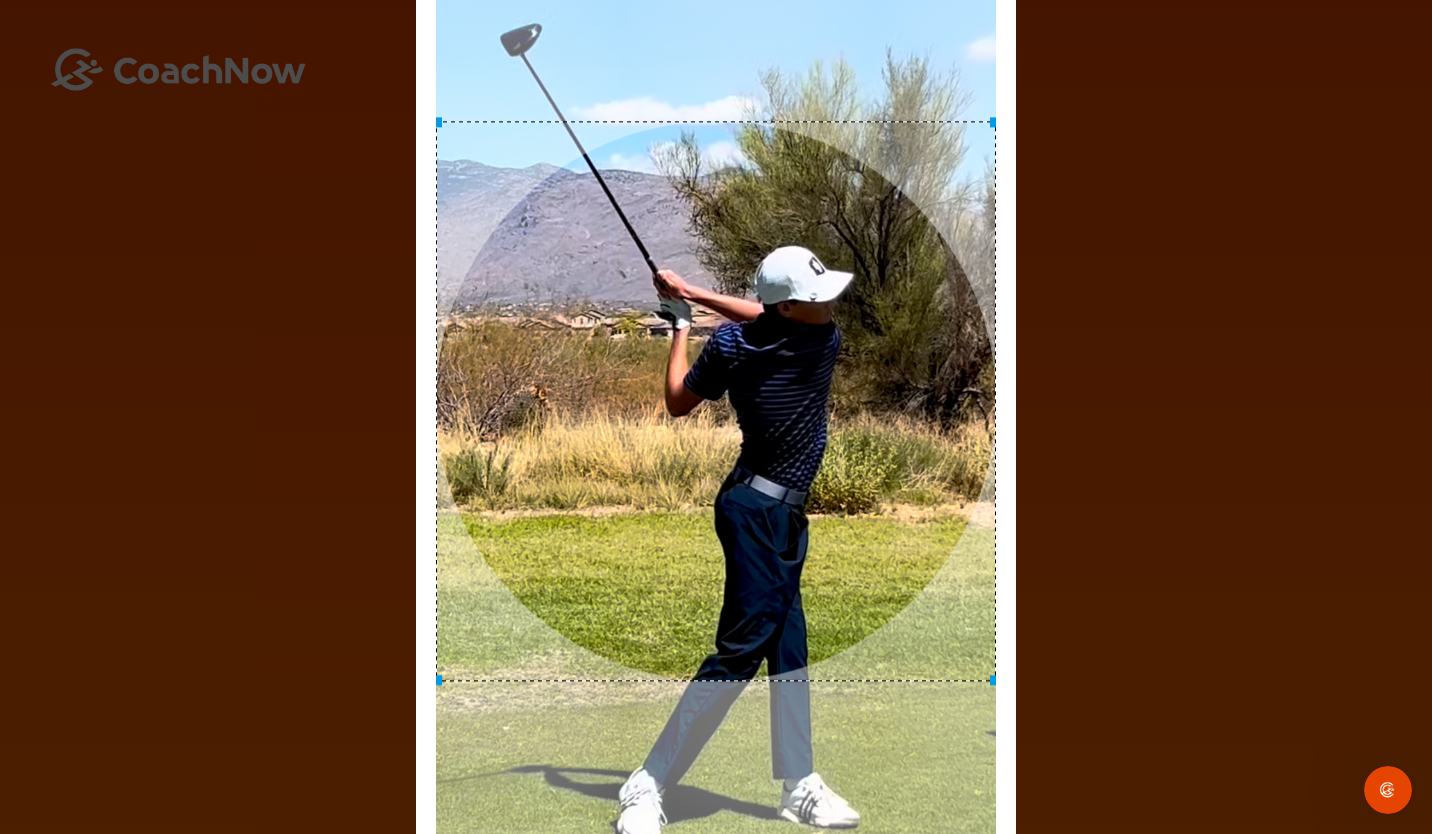 click 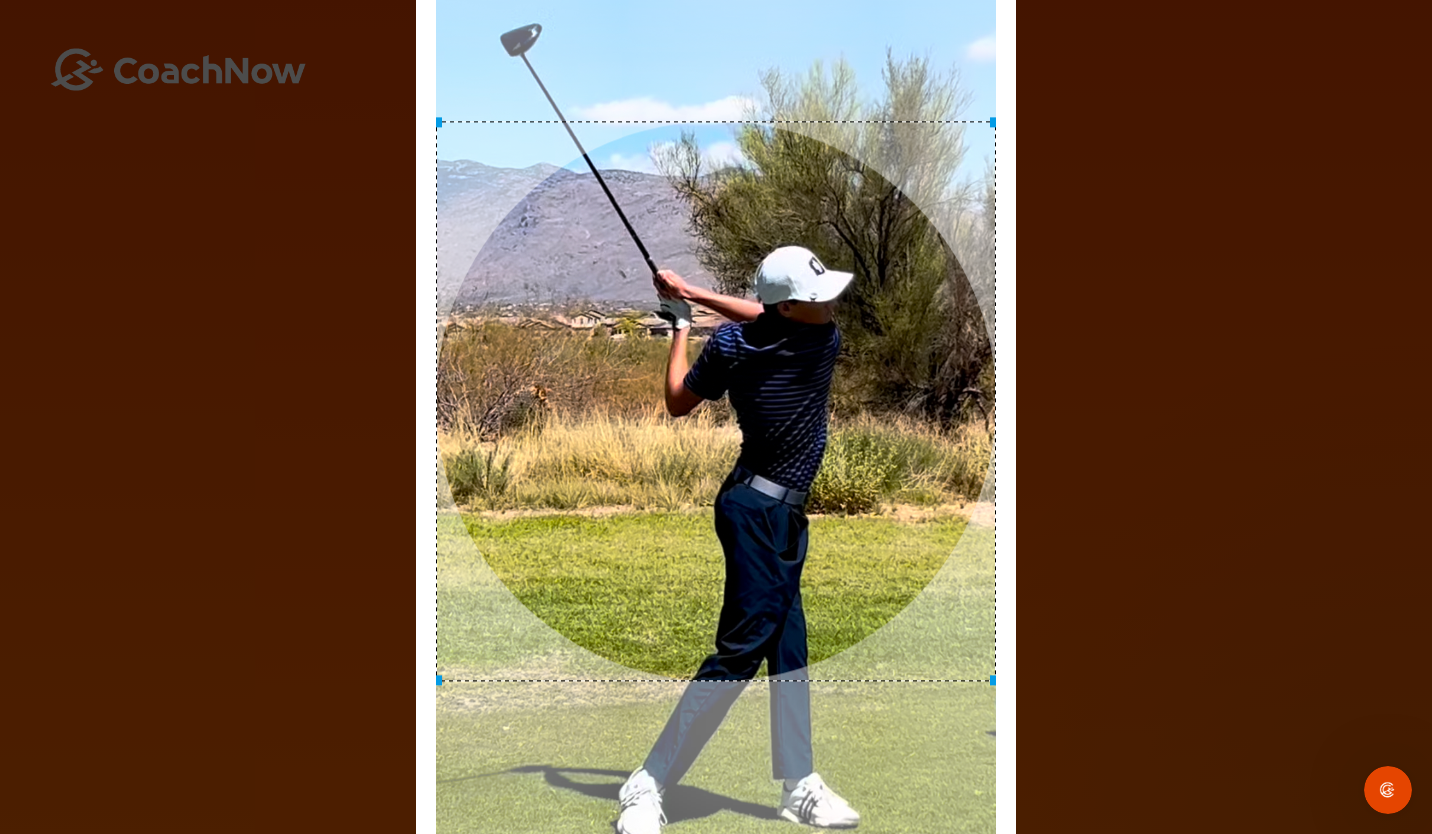 scroll, scrollTop: 0, scrollLeft: 0, axis: both 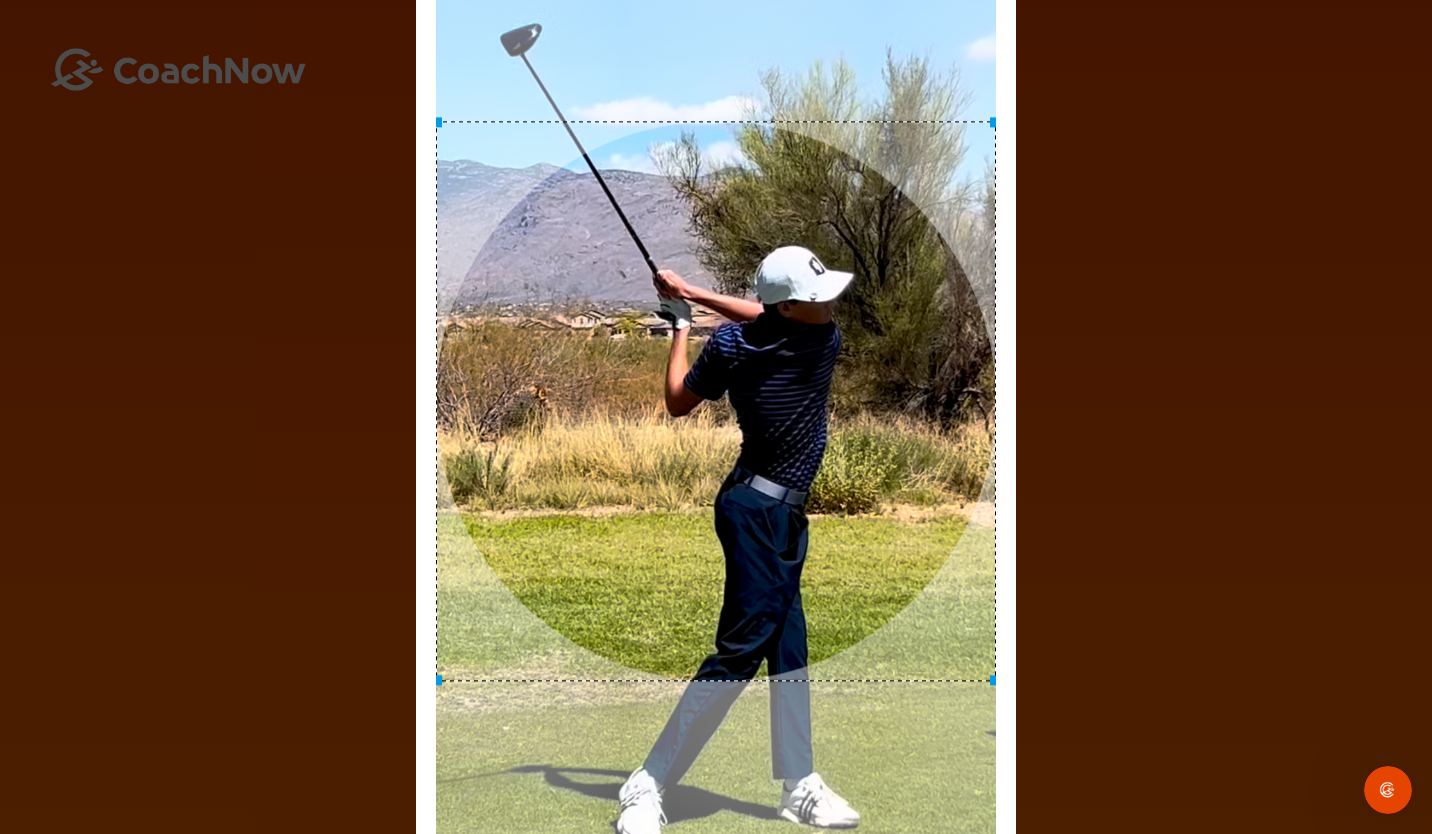 drag, startPoint x: 991, startPoint y: 680, endPoint x: 993, endPoint y: 692, distance: 12.165525 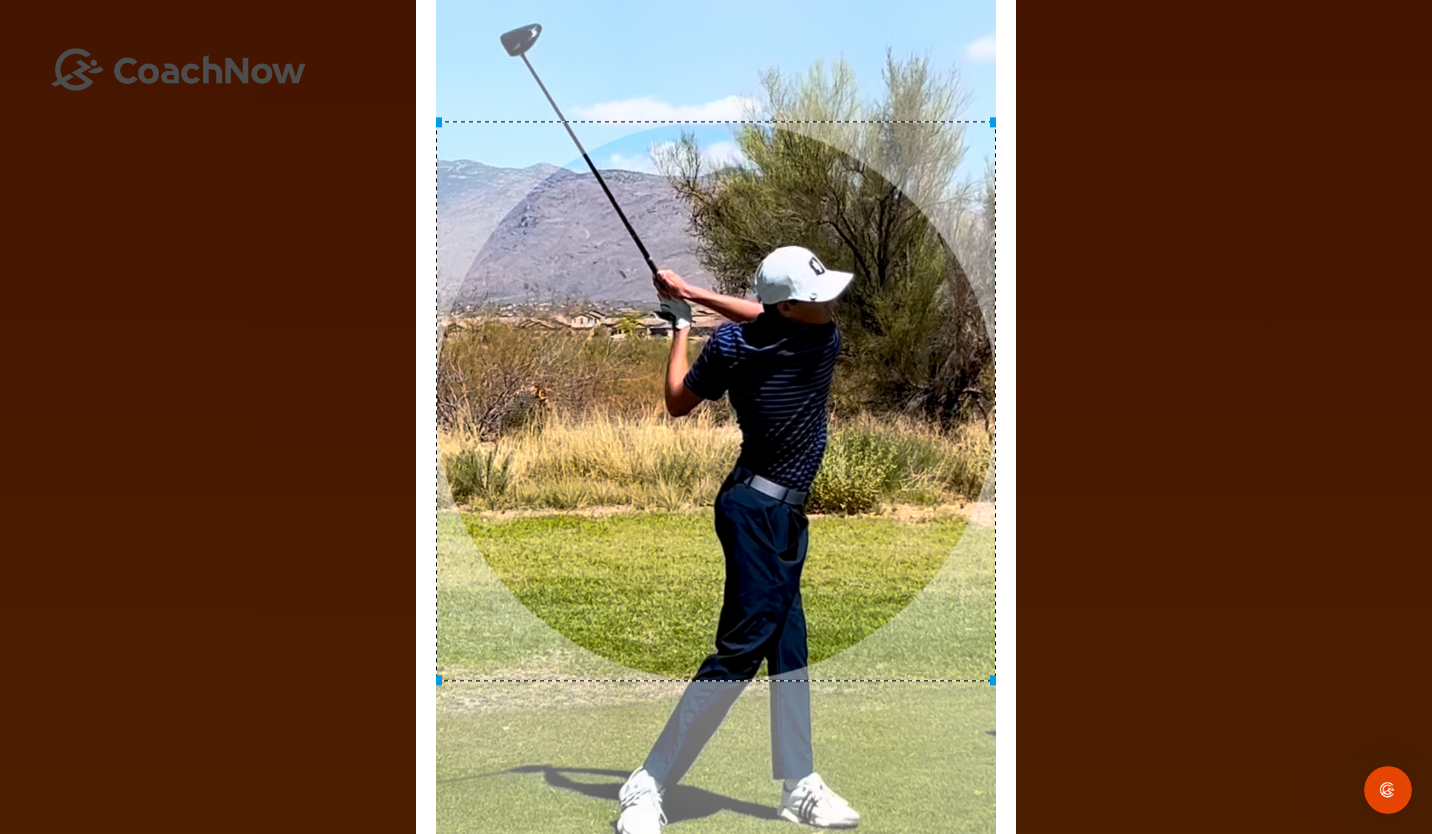 click at bounding box center [716, 411] 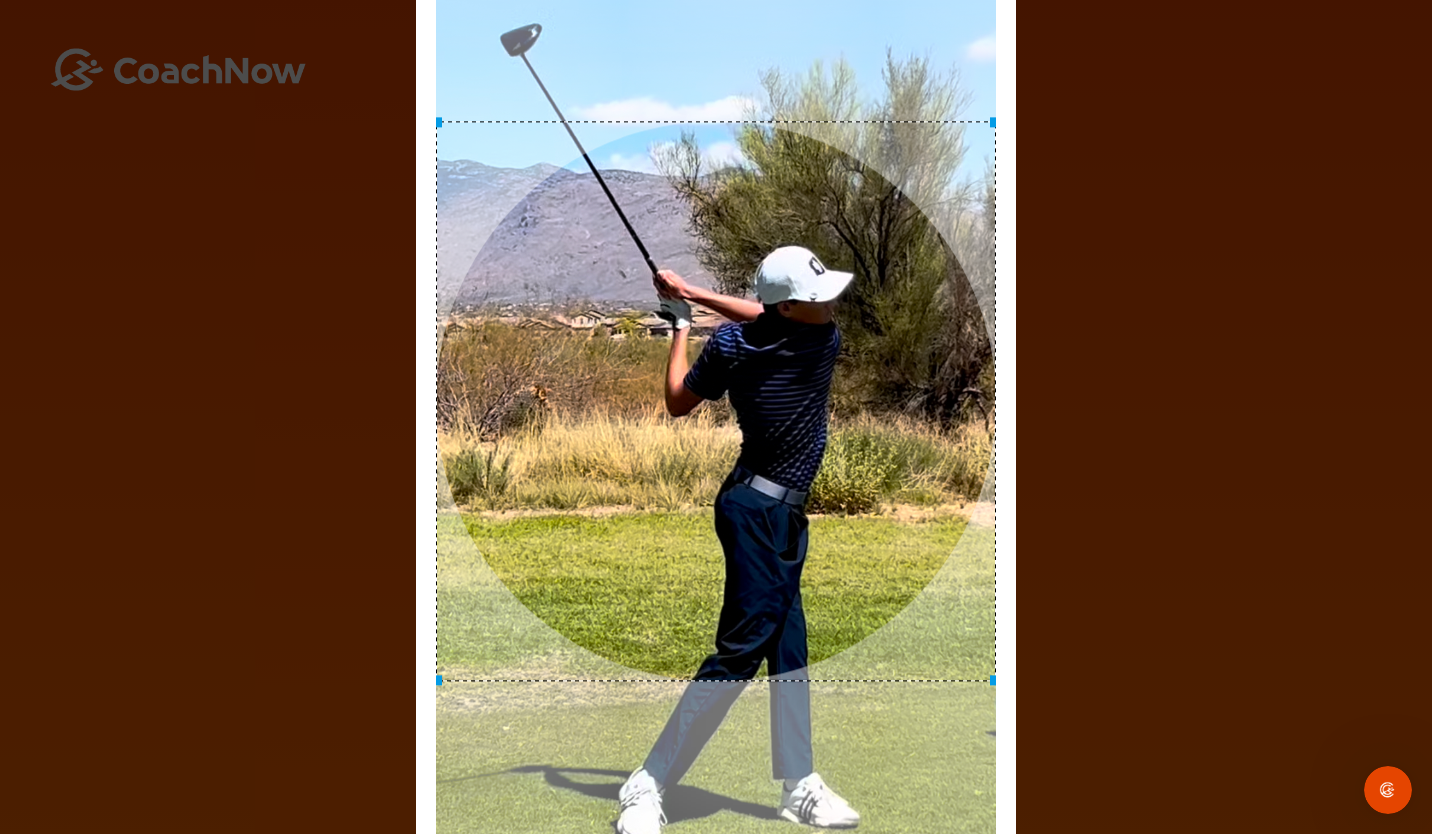 click at bounding box center (716, 401) 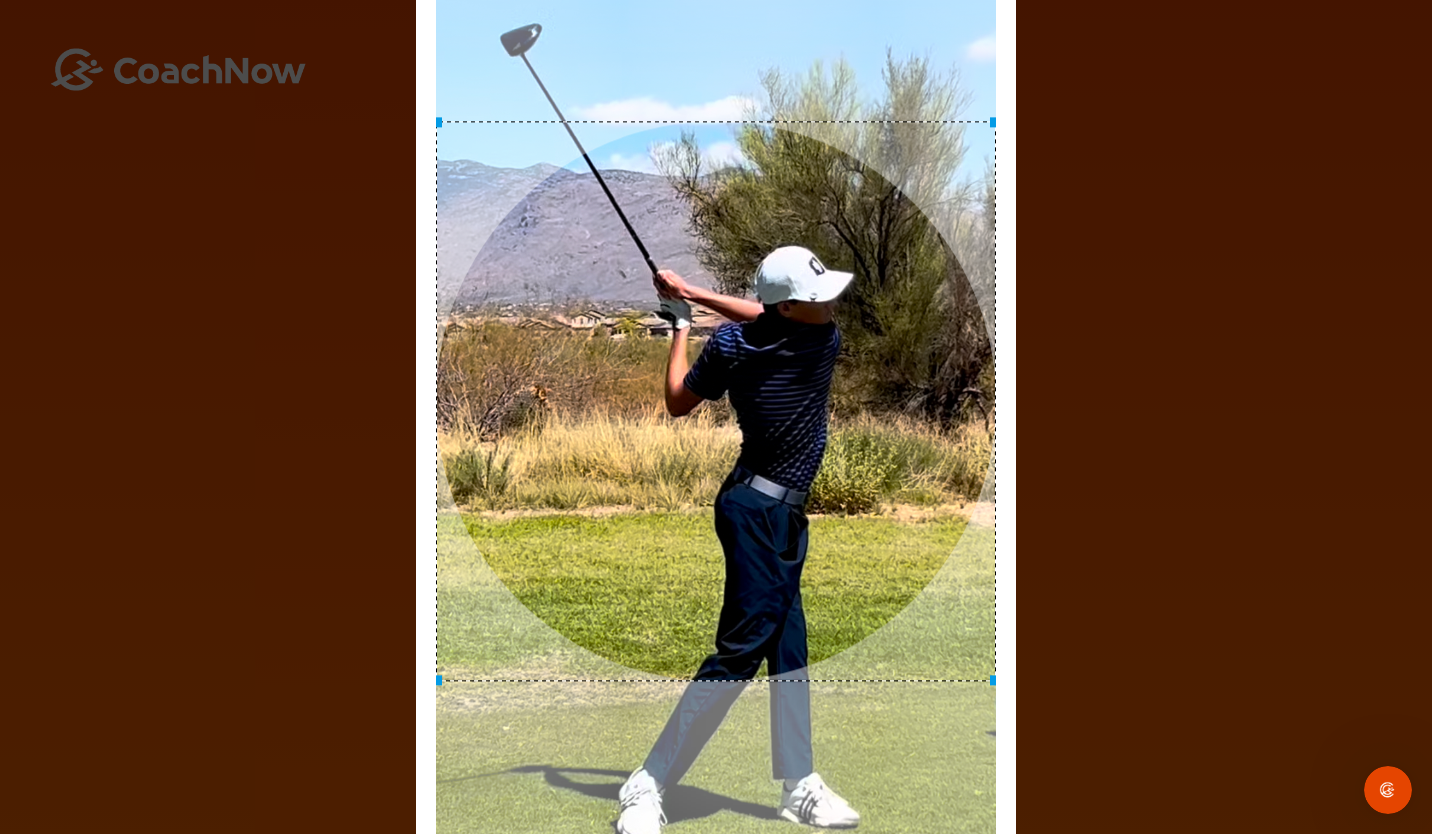 click at bounding box center [716, 411] 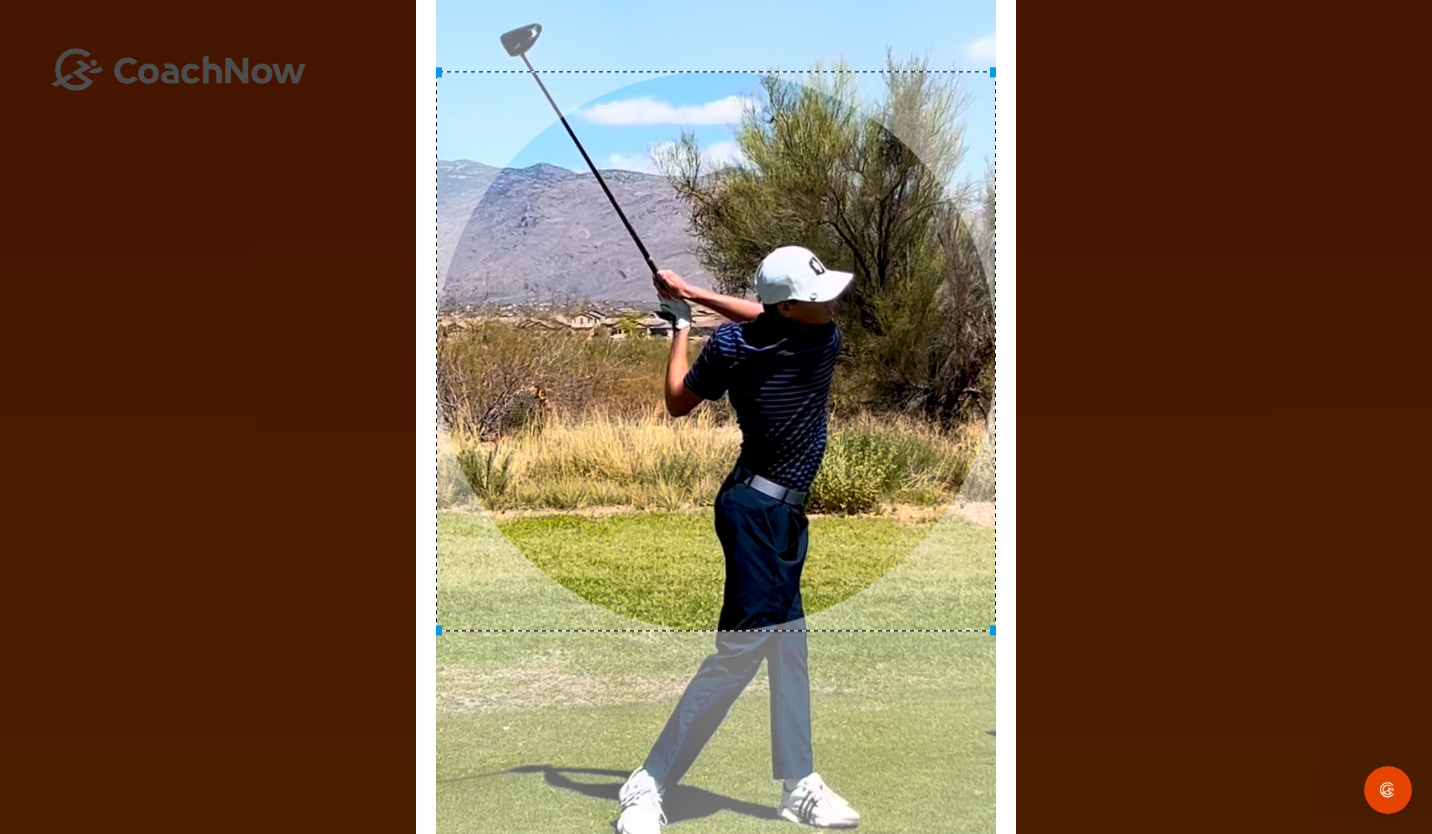 click 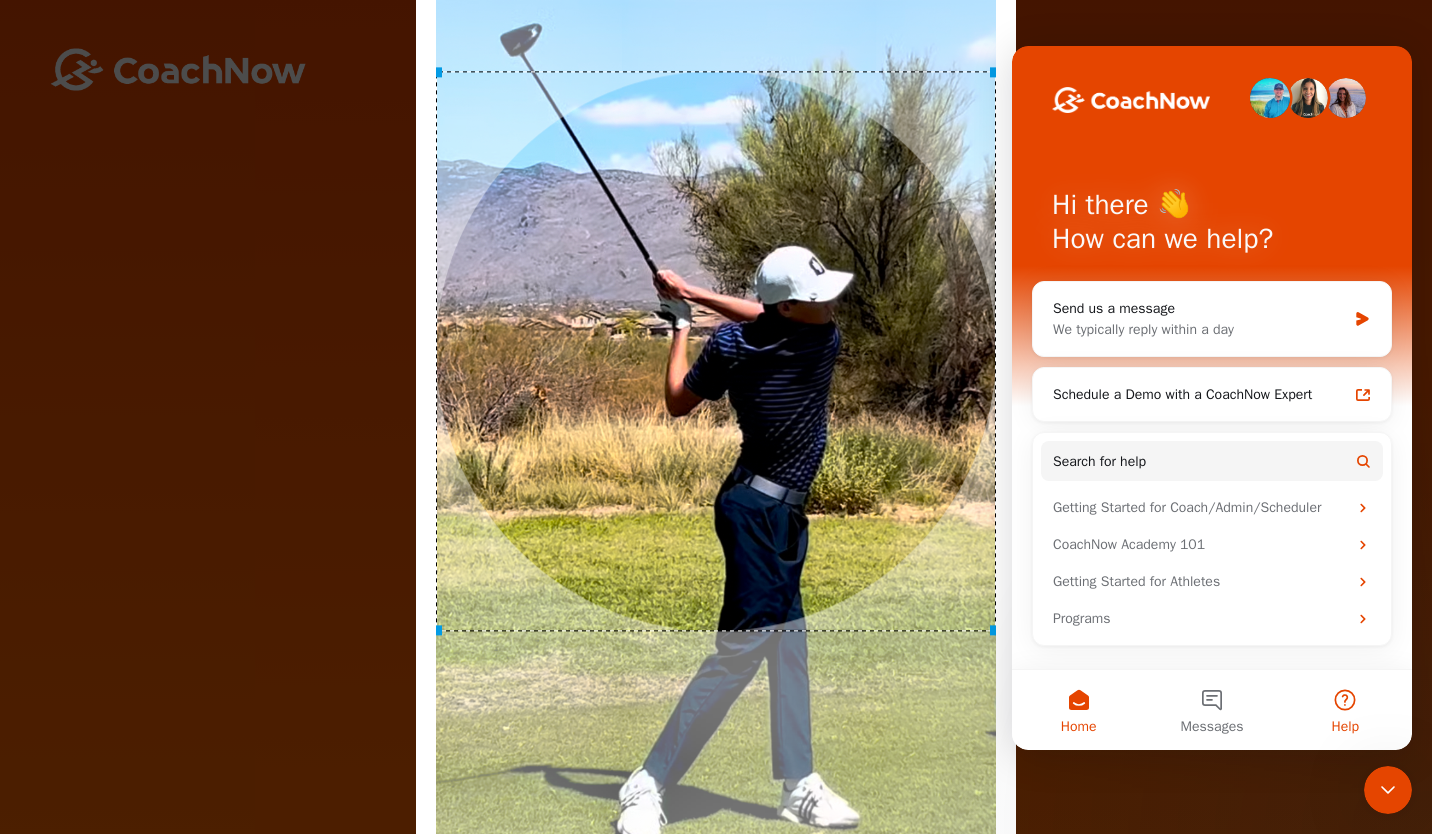 click on "Help" at bounding box center [1345, 710] 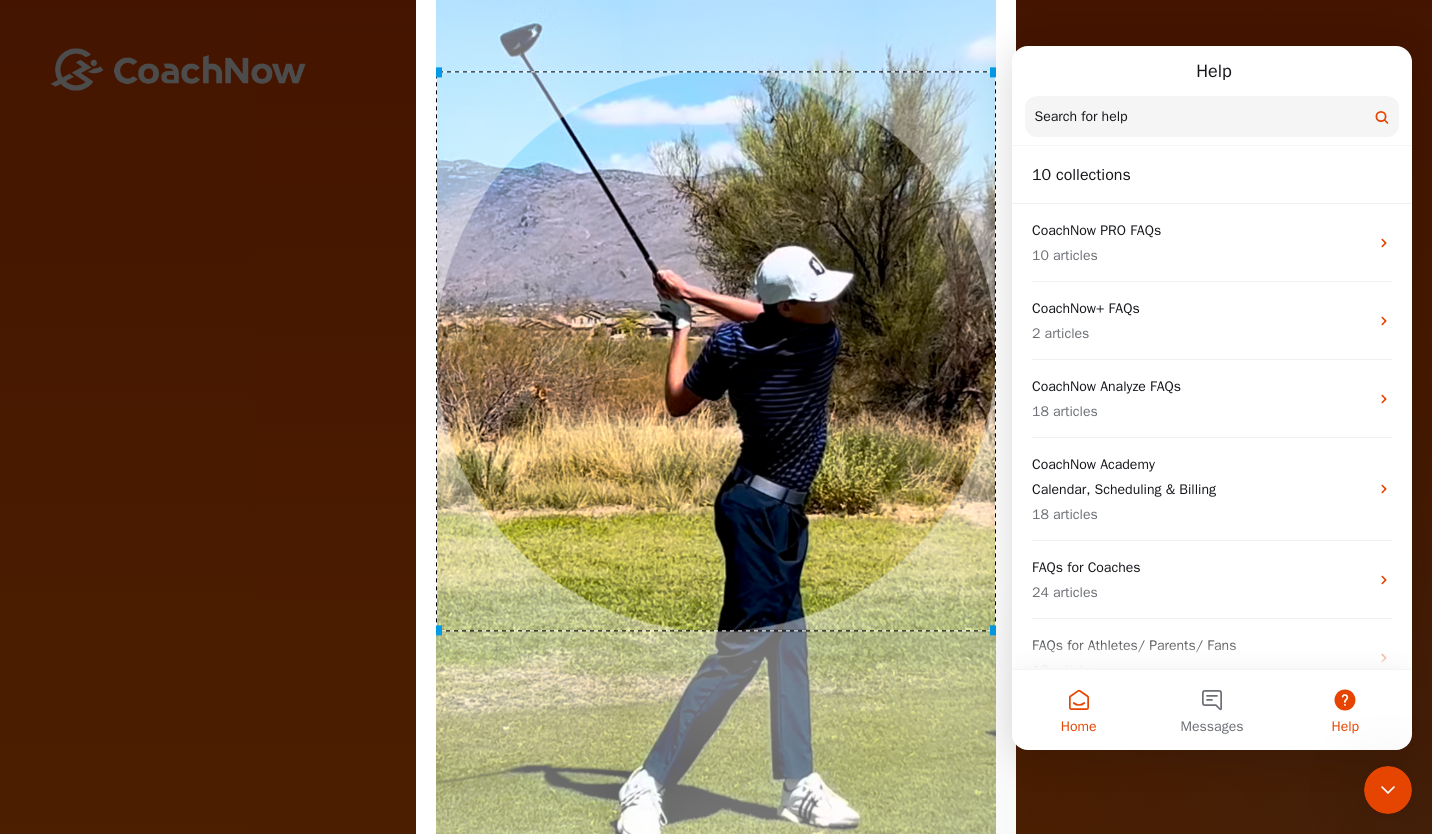 click on "Home" at bounding box center (1079, 727) 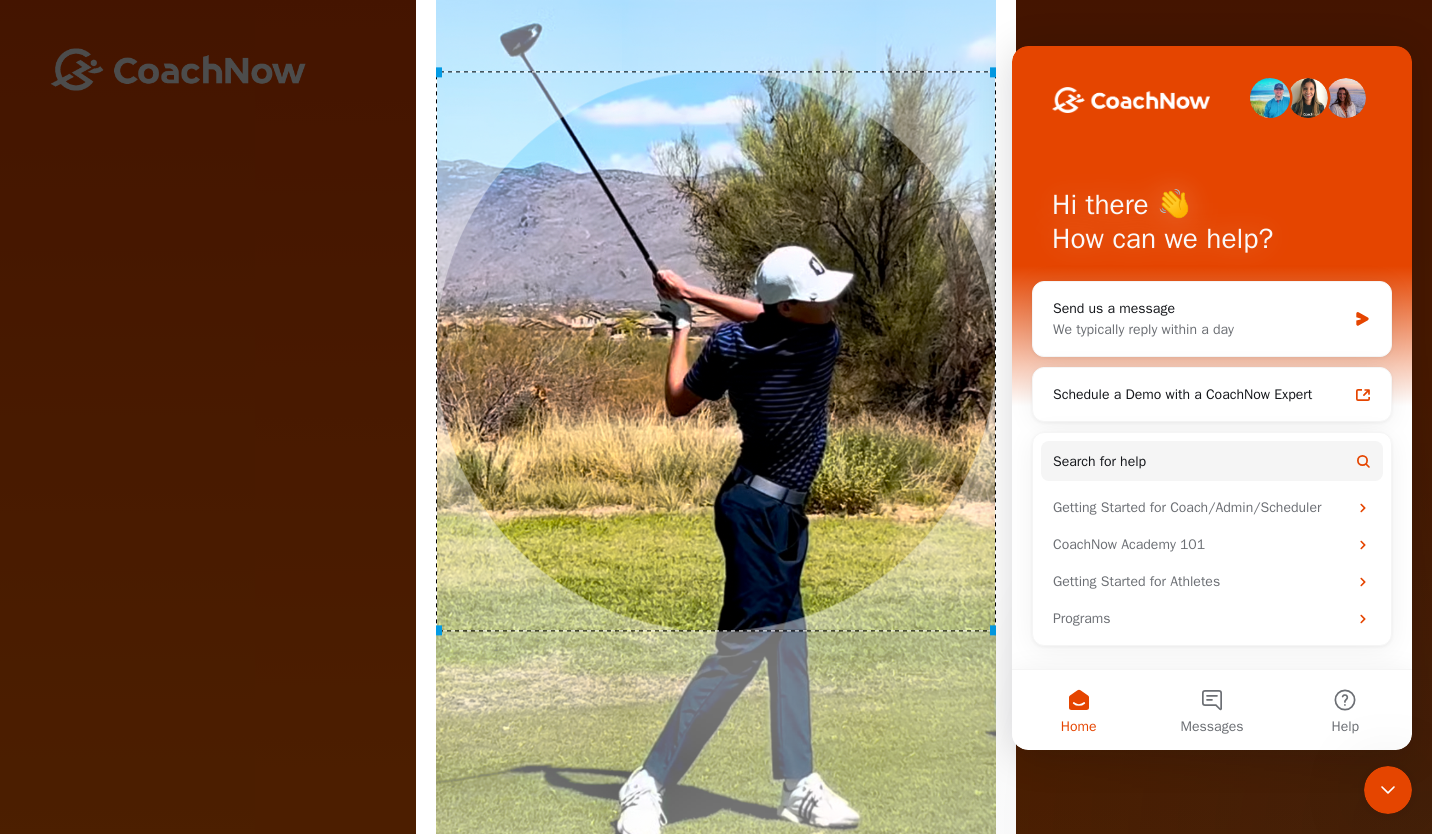 click on "Home" at bounding box center (1079, 727) 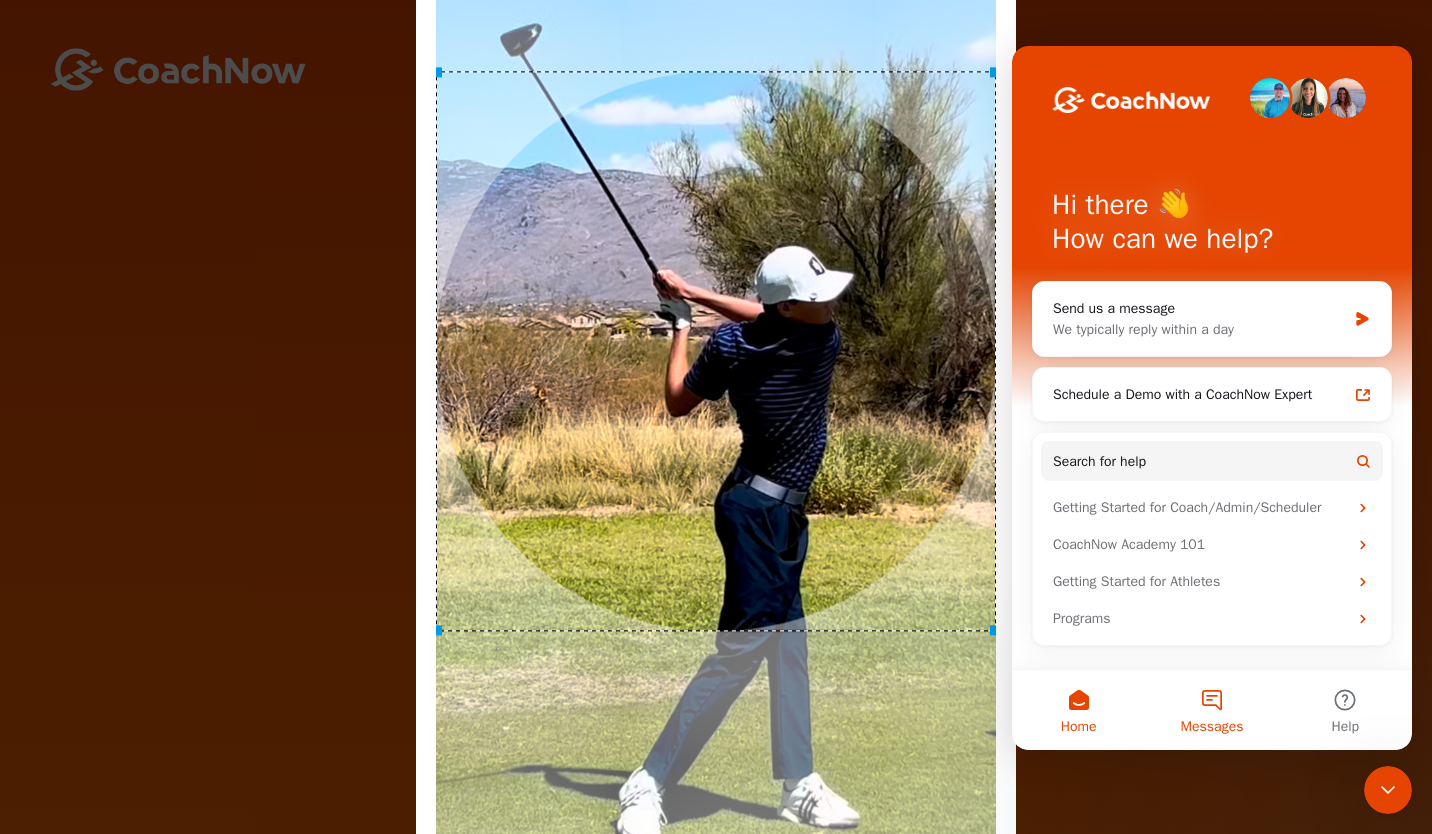 click on "Messages" at bounding box center (1211, 710) 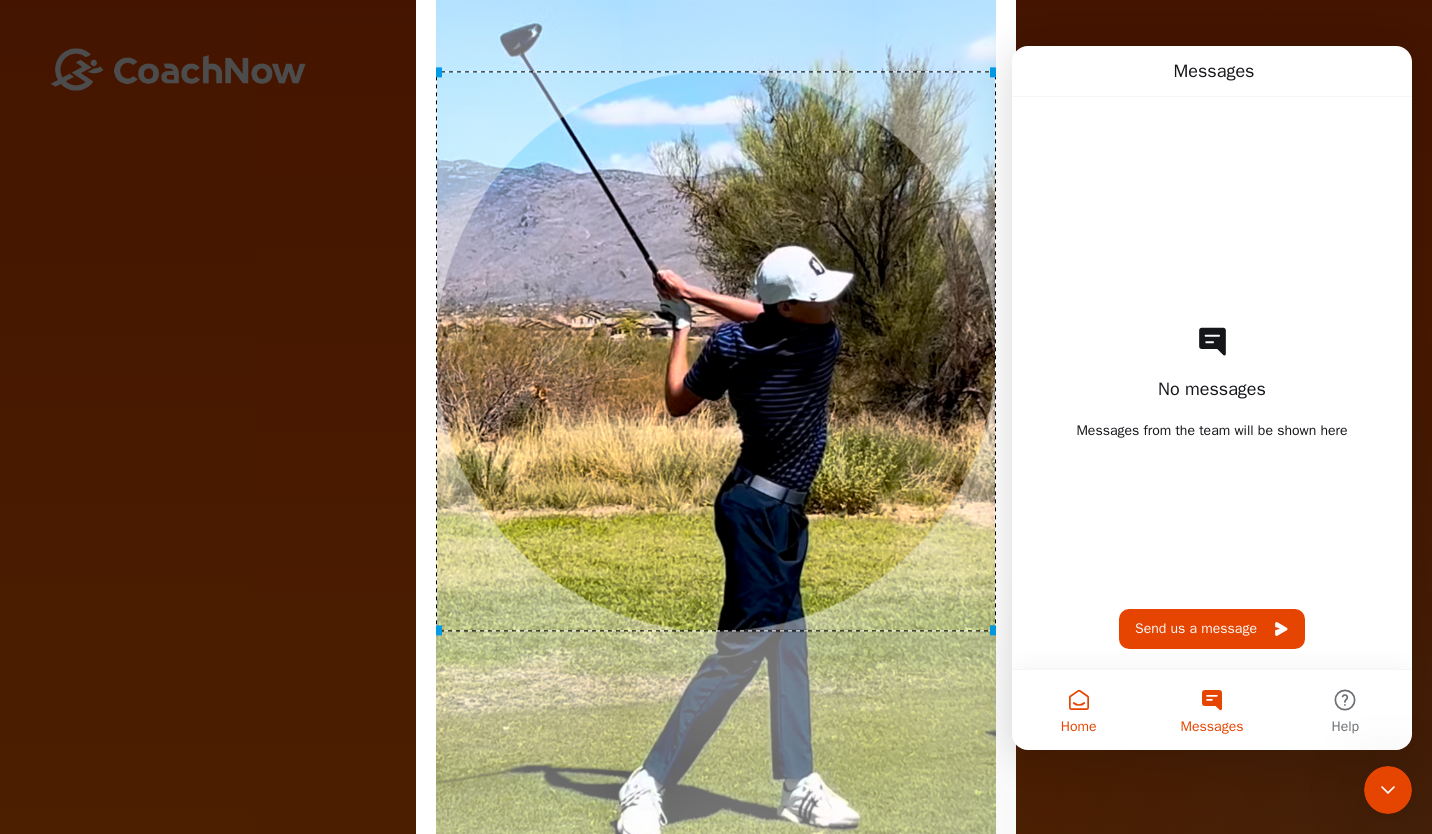 click on "Home" at bounding box center (1079, 727) 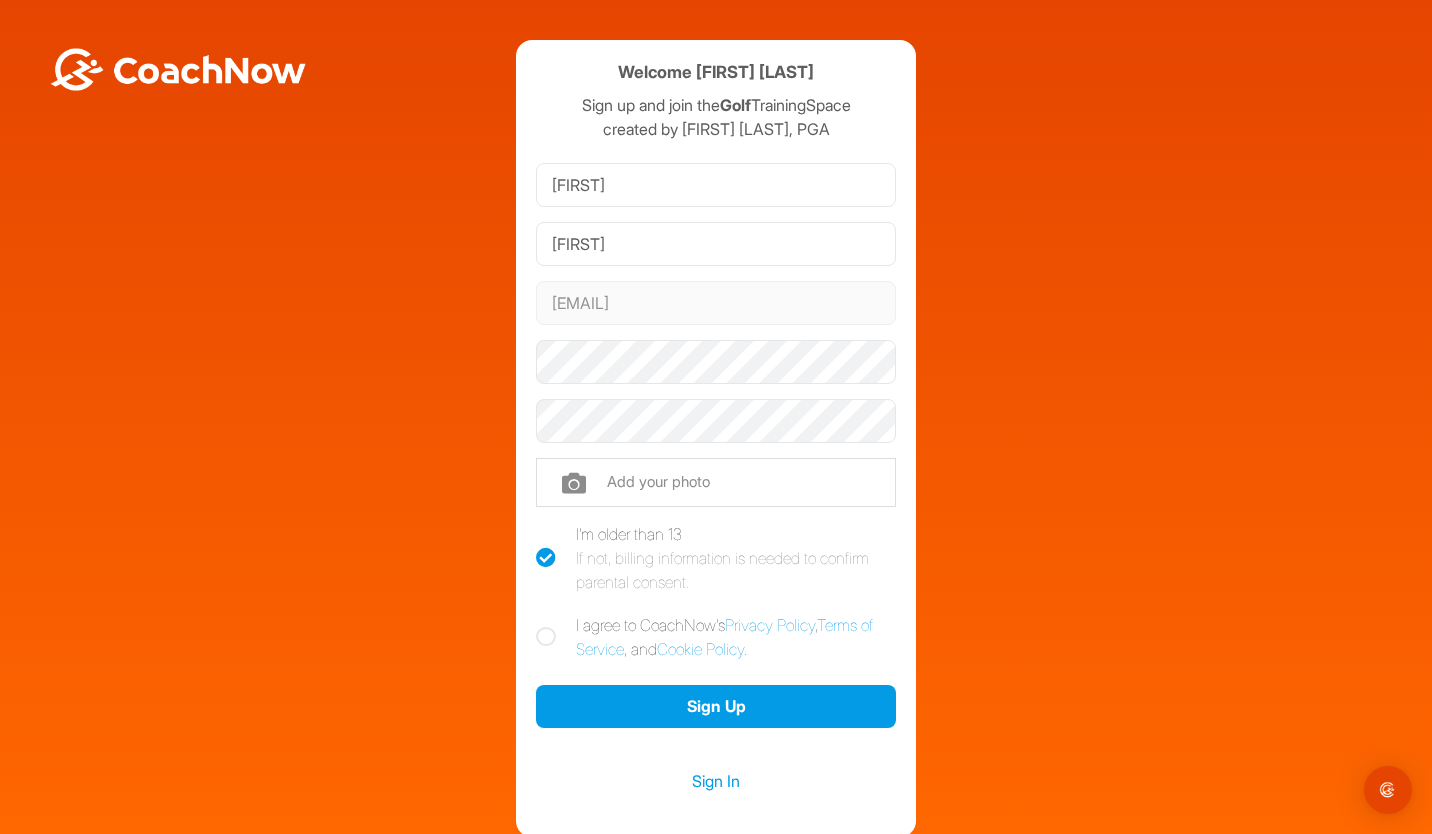 scroll, scrollTop: 0, scrollLeft: 0, axis: both 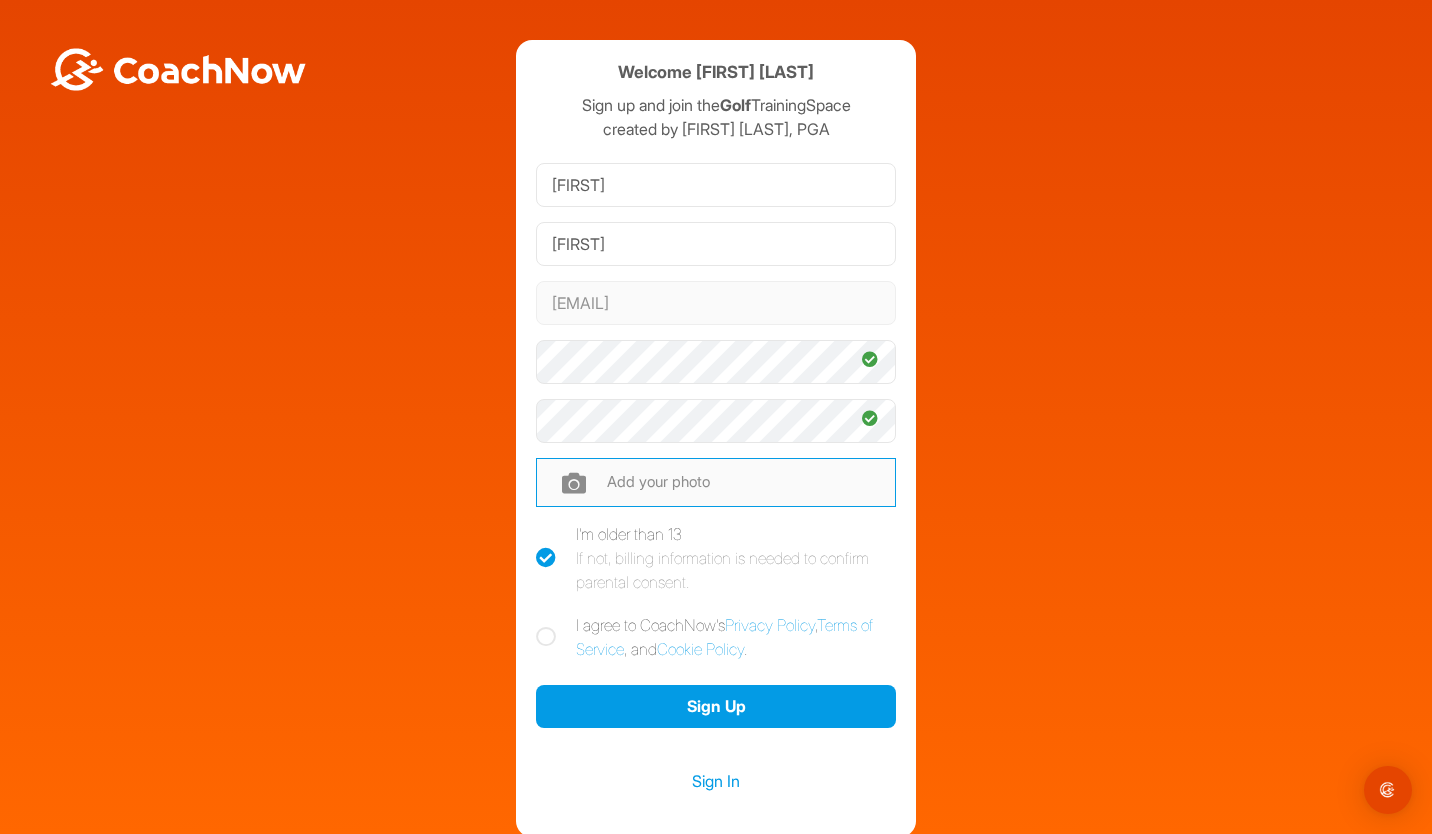 click at bounding box center (716, 482) 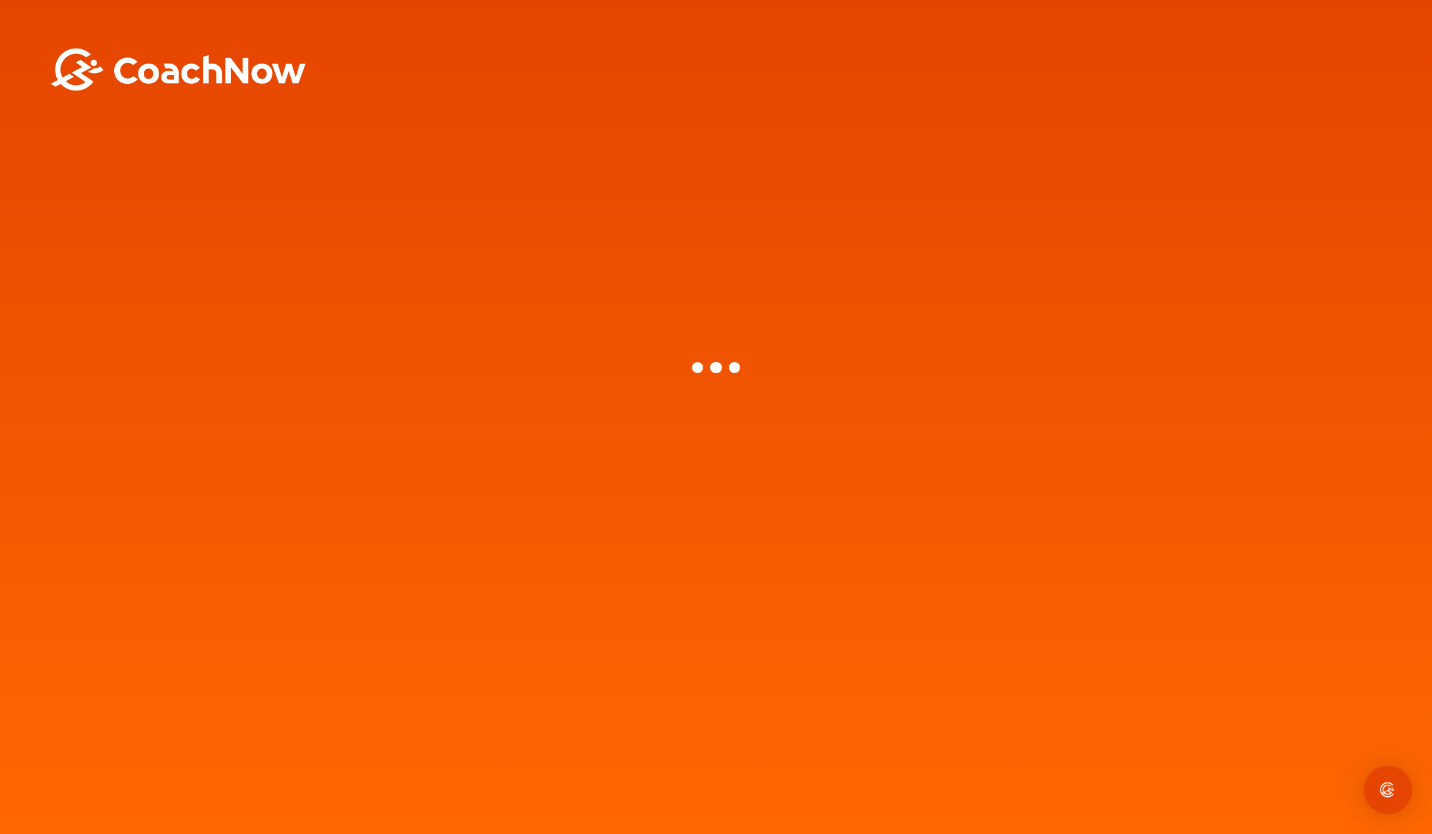 scroll, scrollTop: 0, scrollLeft: 0, axis: both 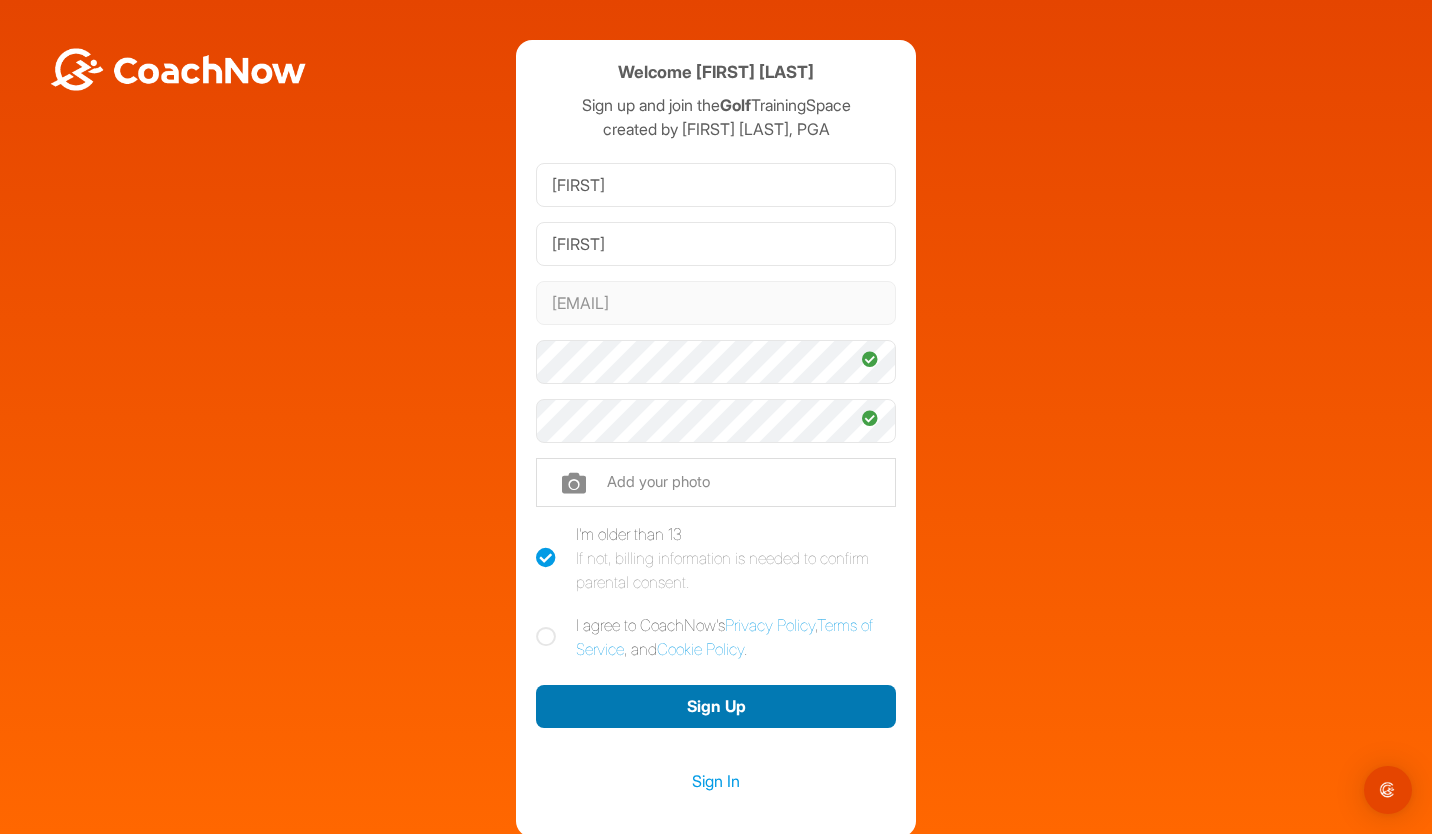 click on "Sign Up" at bounding box center (716, 706) 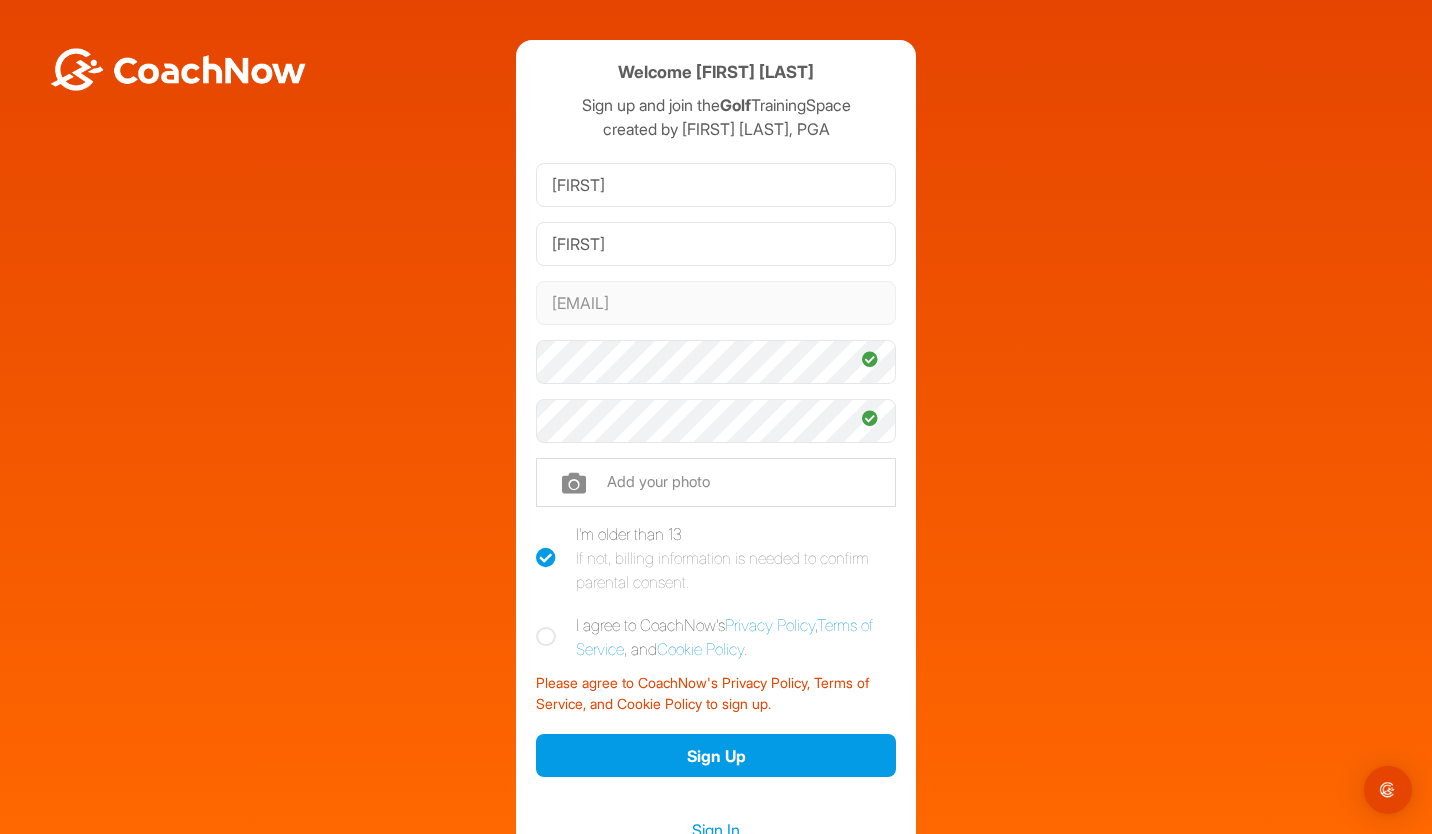 click at bounding box center [546, 637] 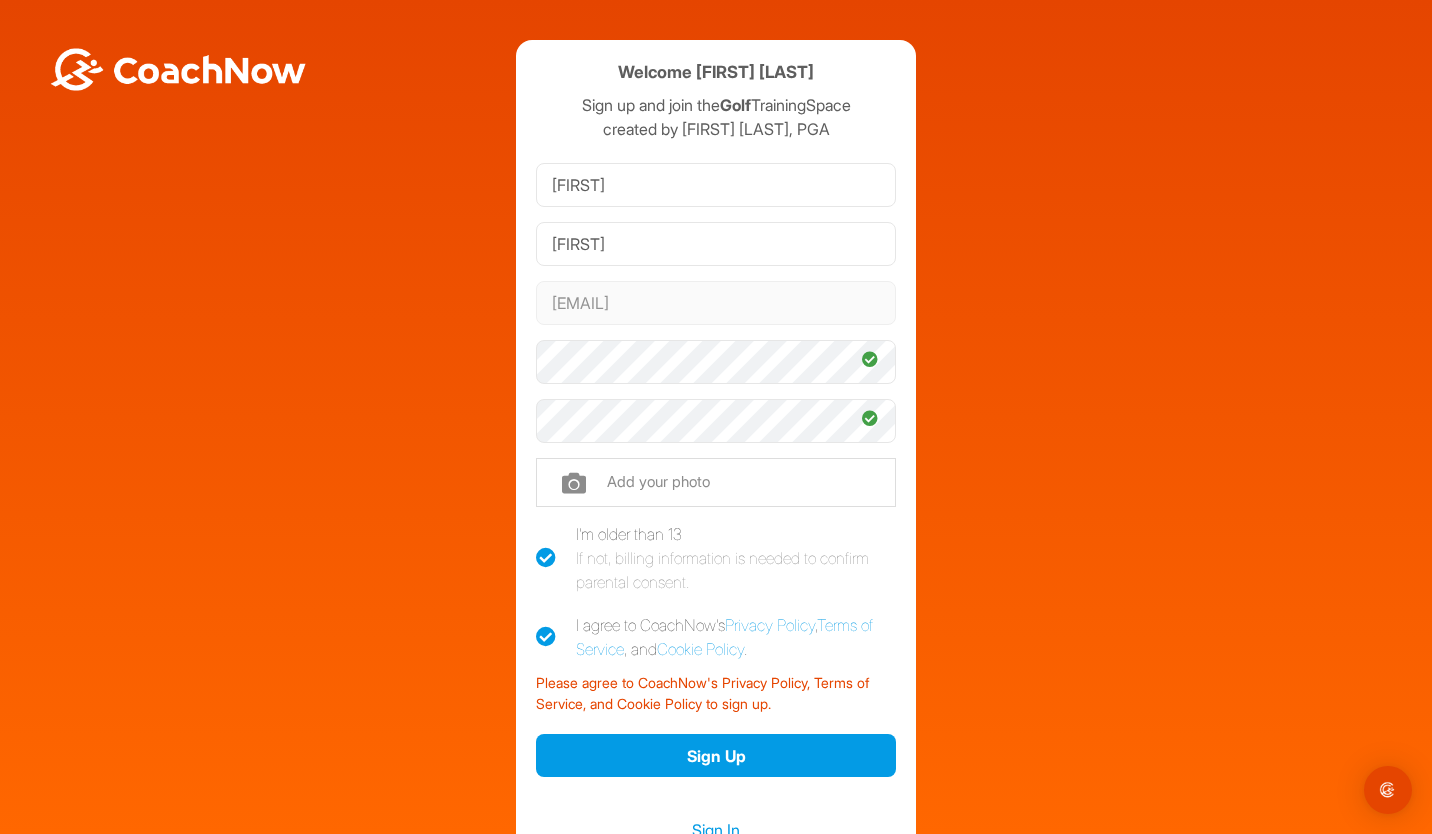 checkbox on "true" 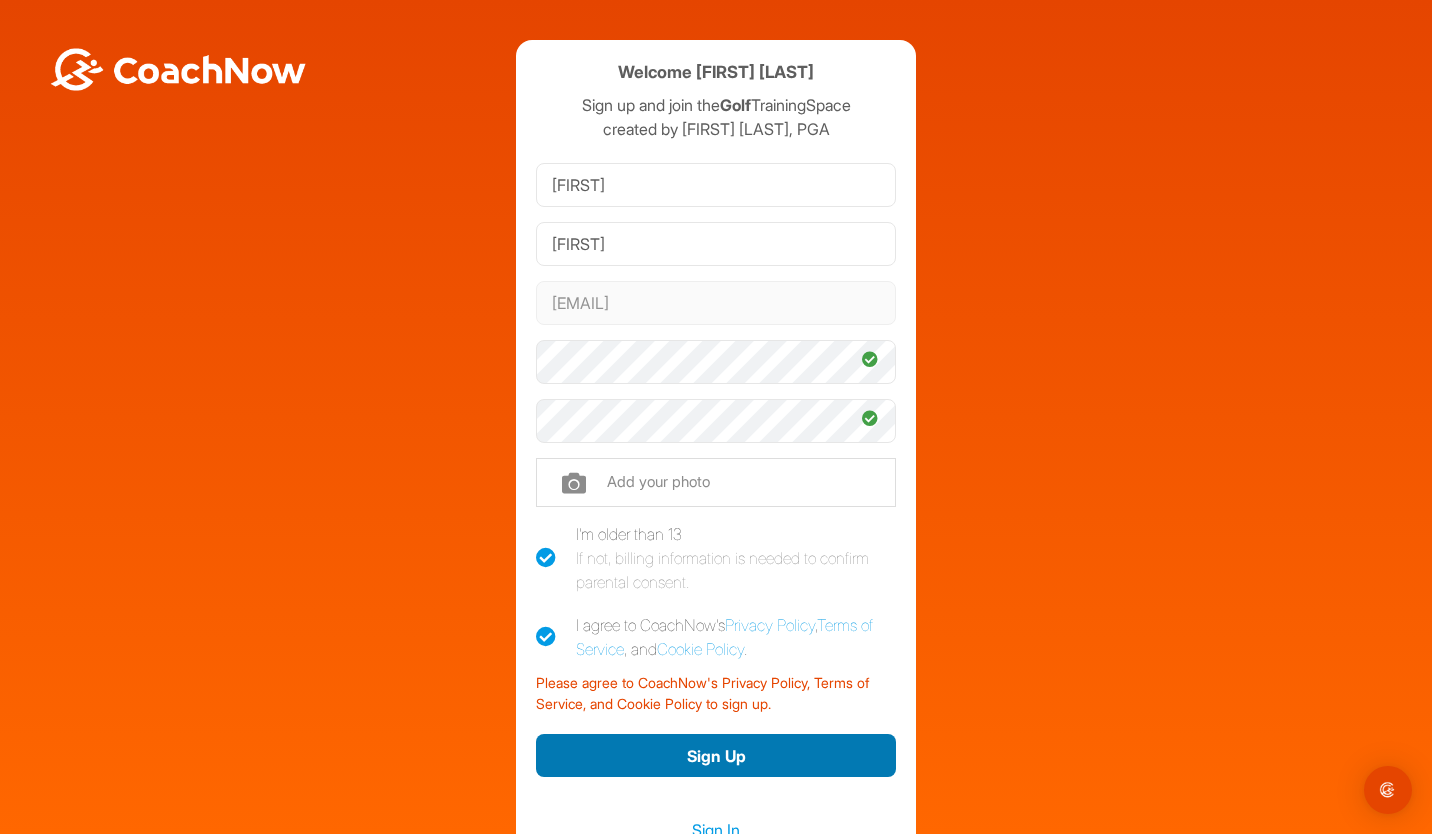 click on "Sign Up" at bounding box center (716, 755) 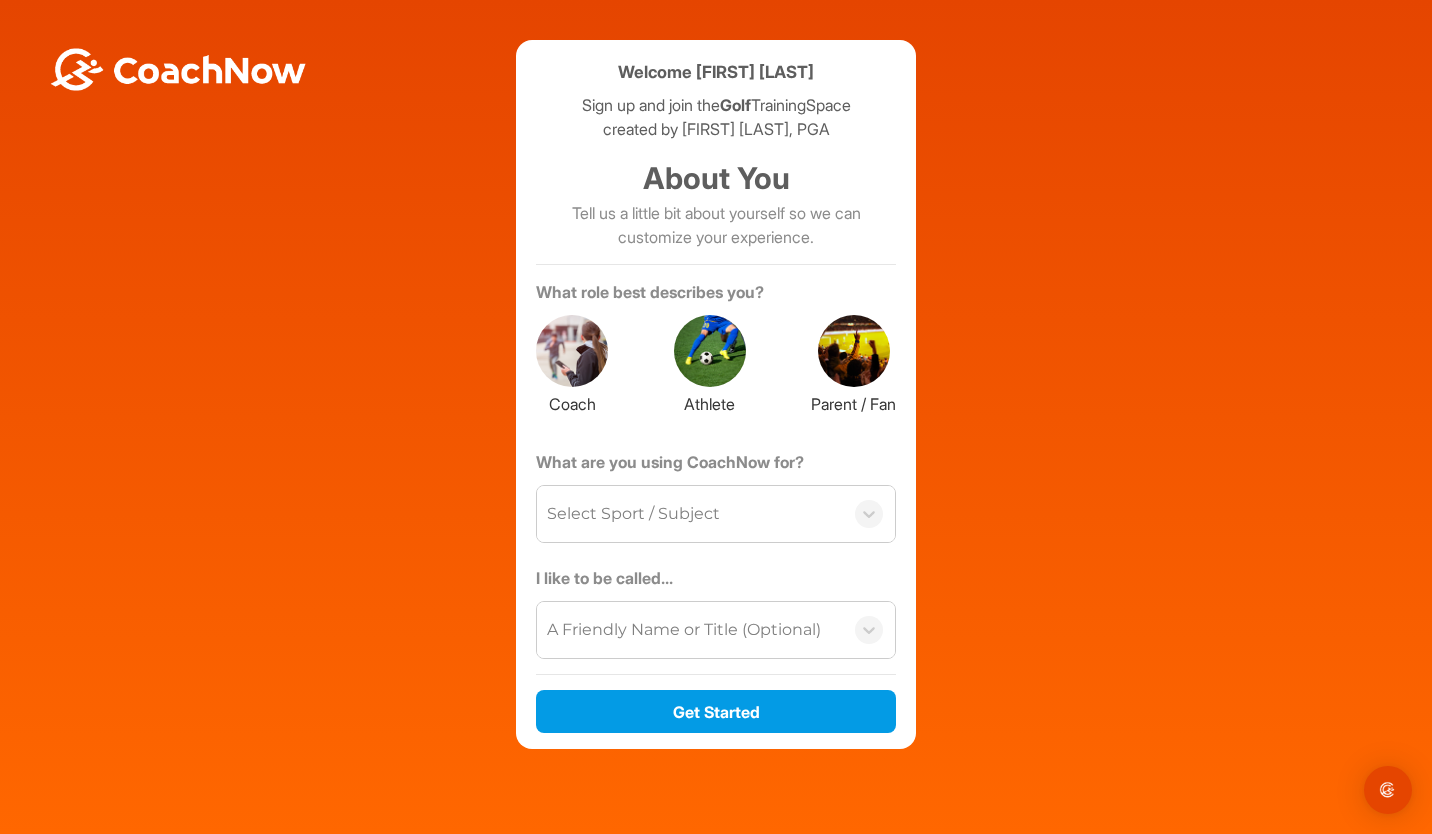 click on "Parent / Fan" at bounding box center [853, 401] 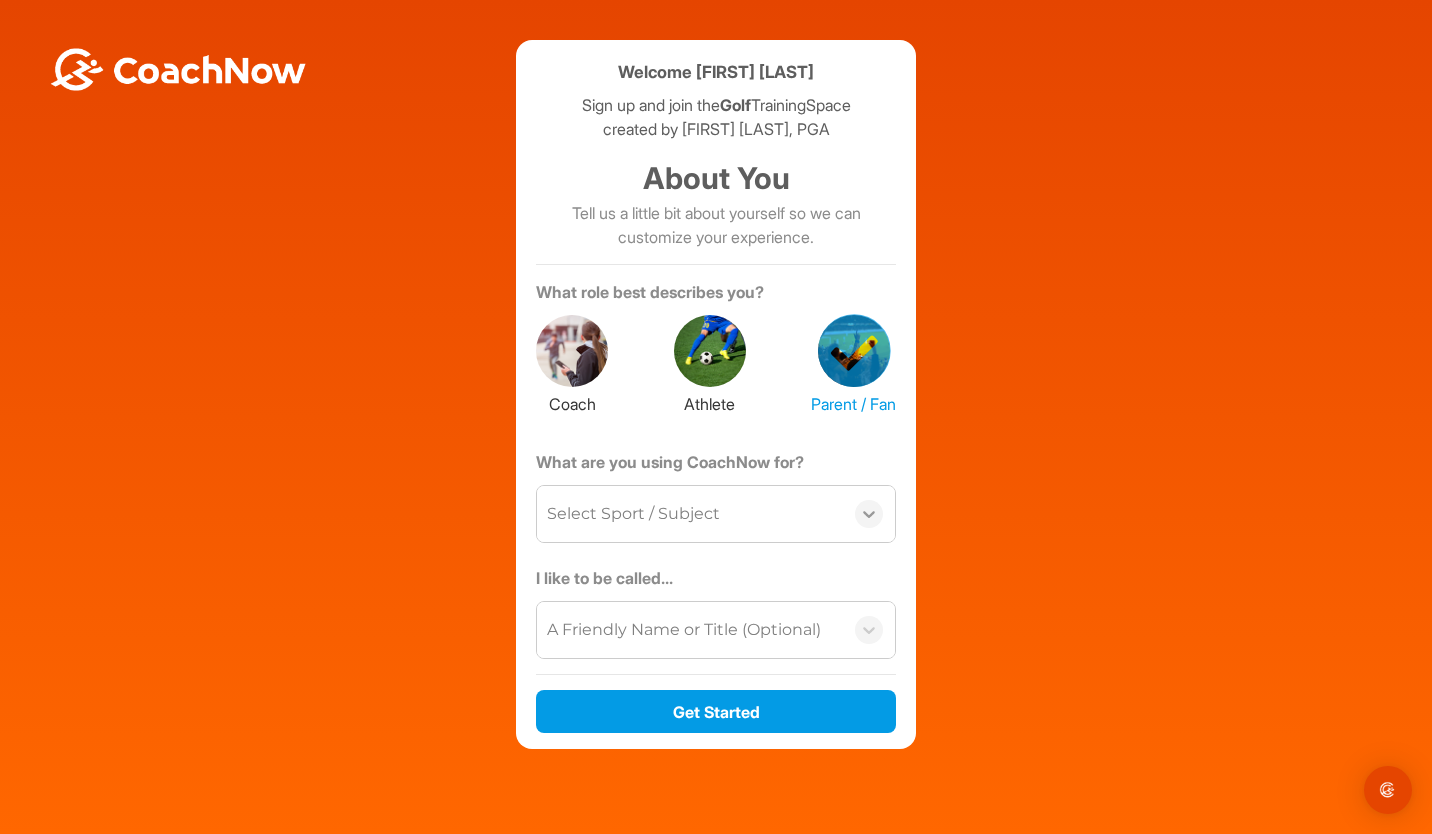 click 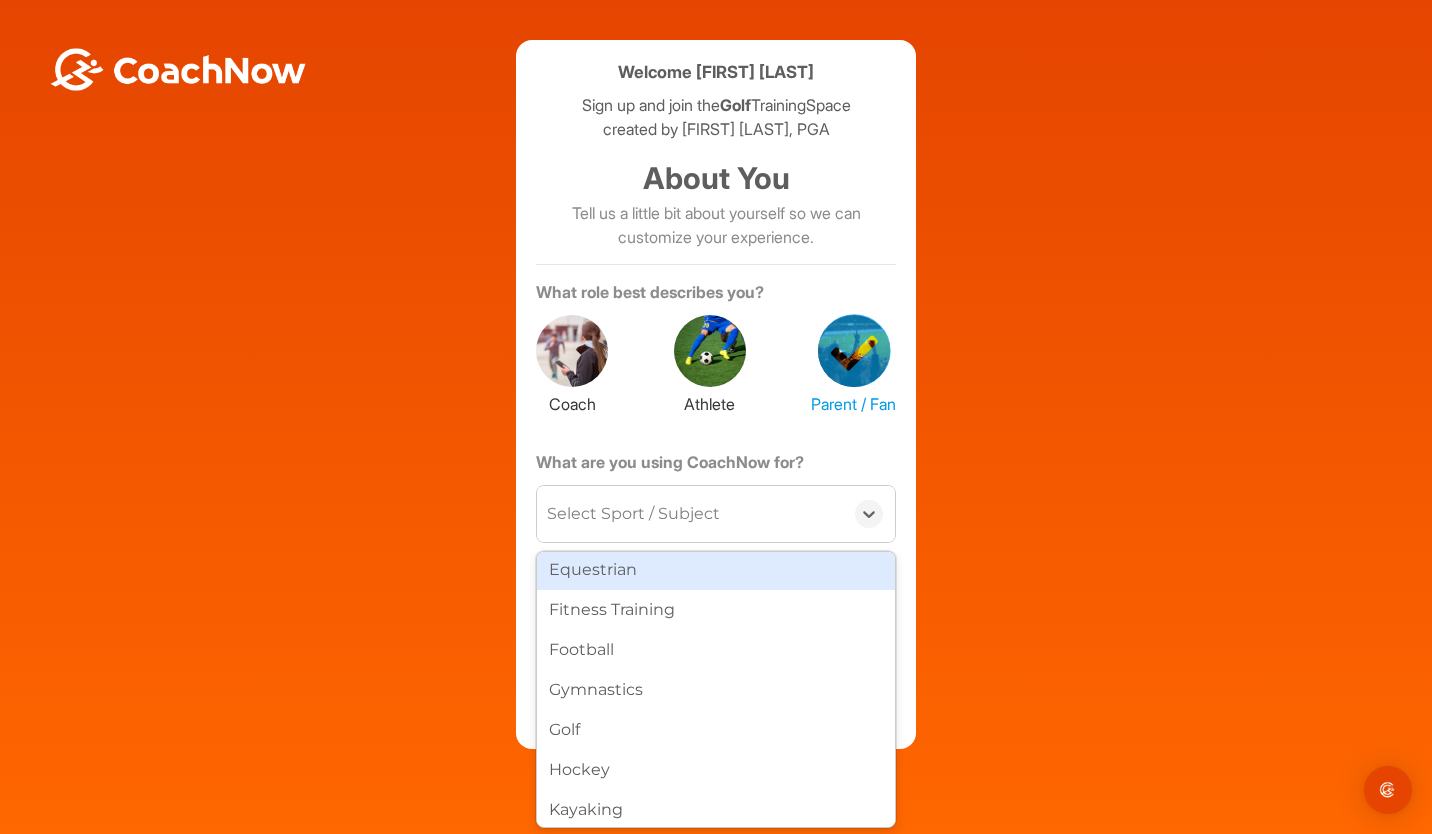 scroll, scrollTop: 415, scrollLeft: 0, axis: vertical 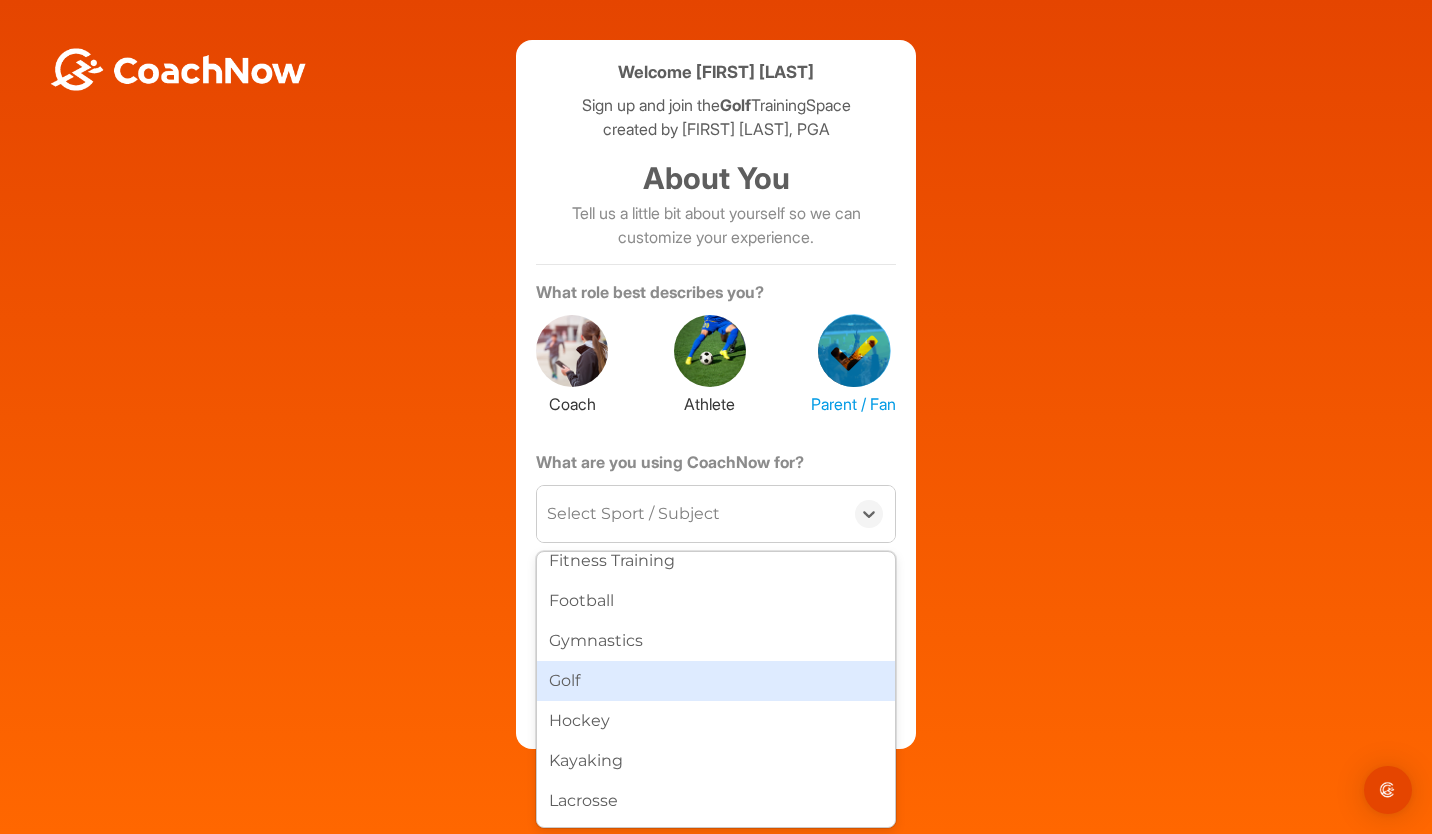 click on "Golf" at bounding box center [716, 681] 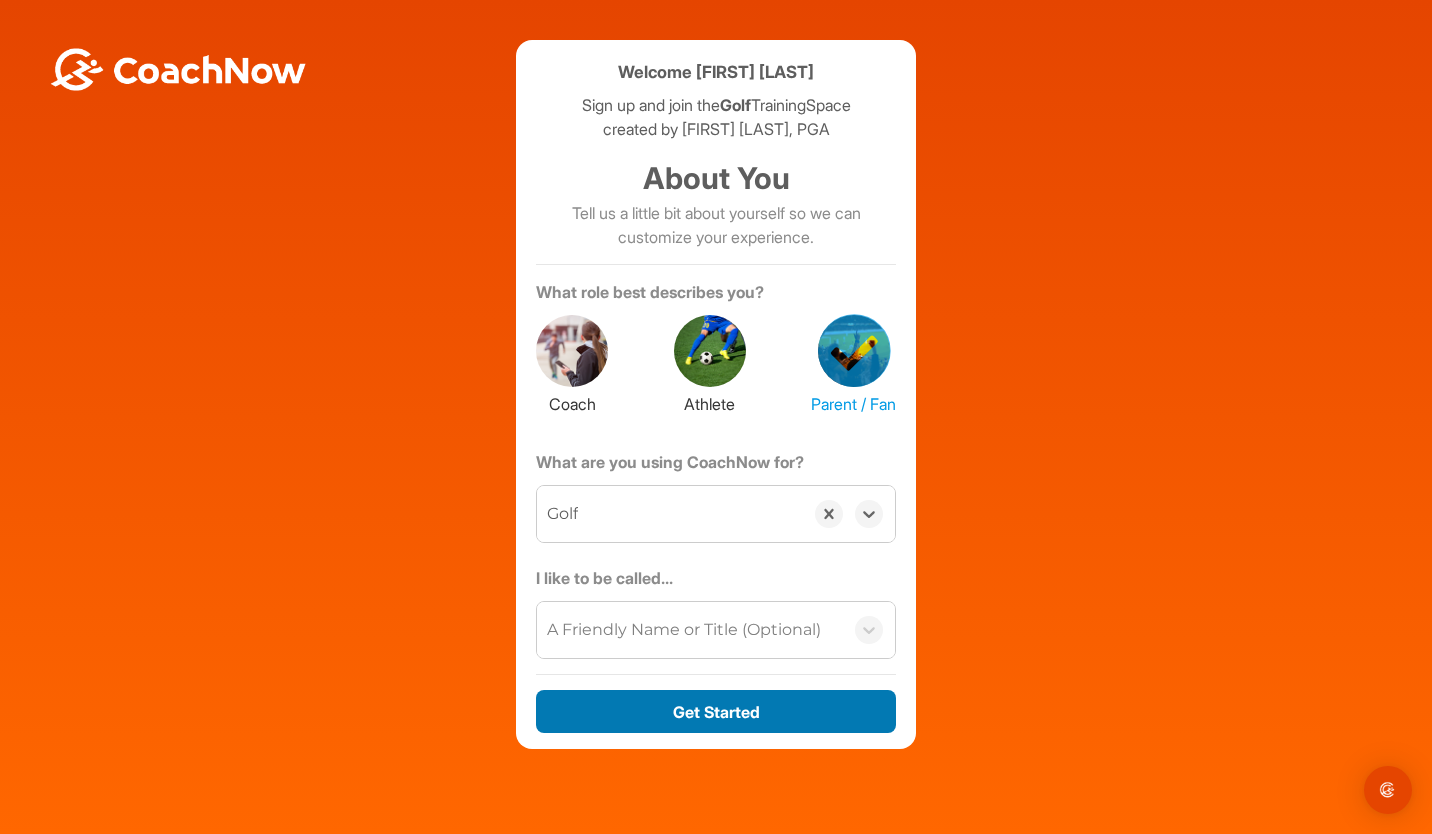 click on "Get Started" at bounding box center [716, 711] 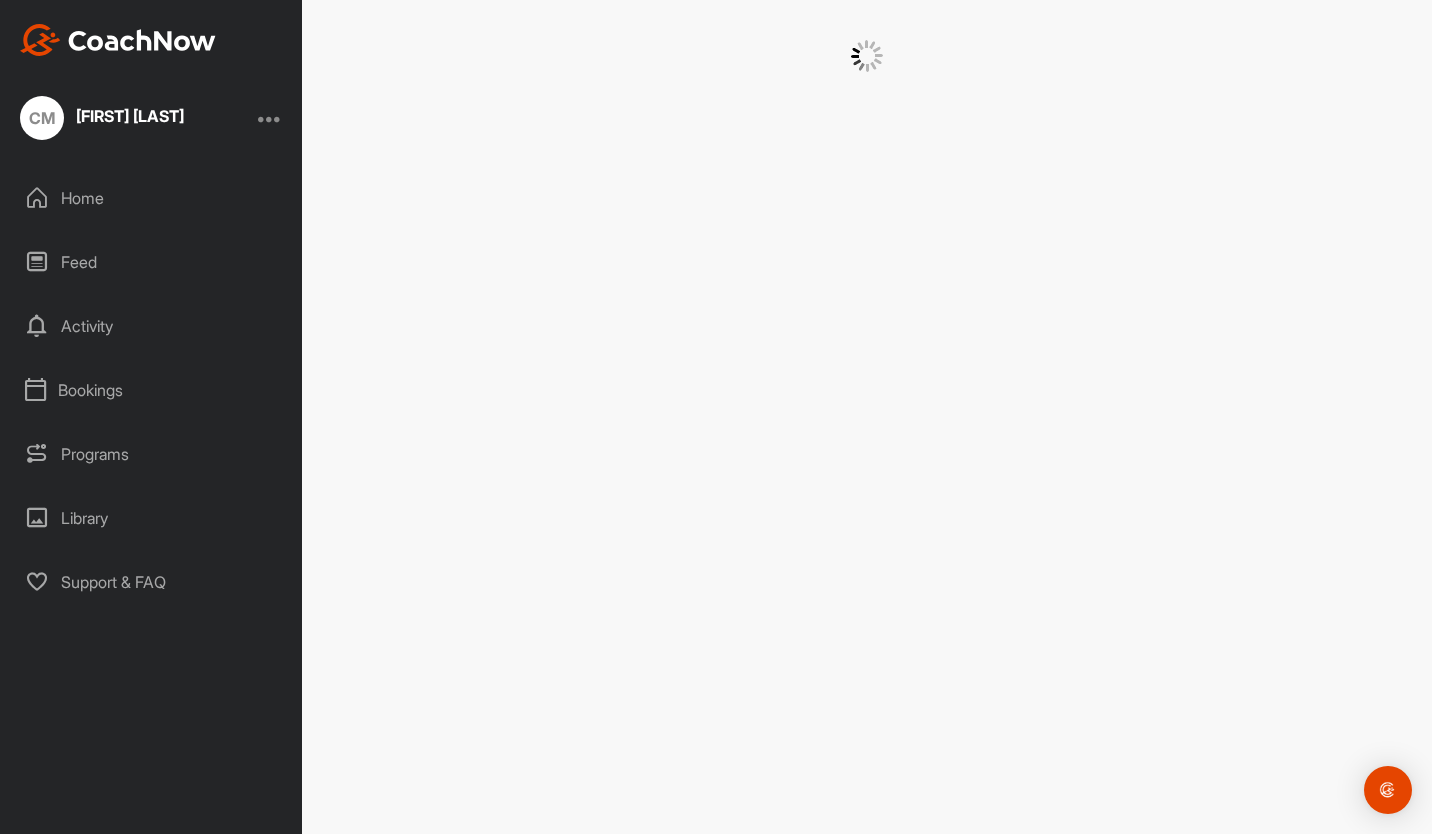 scroll, scrollTop: 0, scrollLeft: 0, axis: both 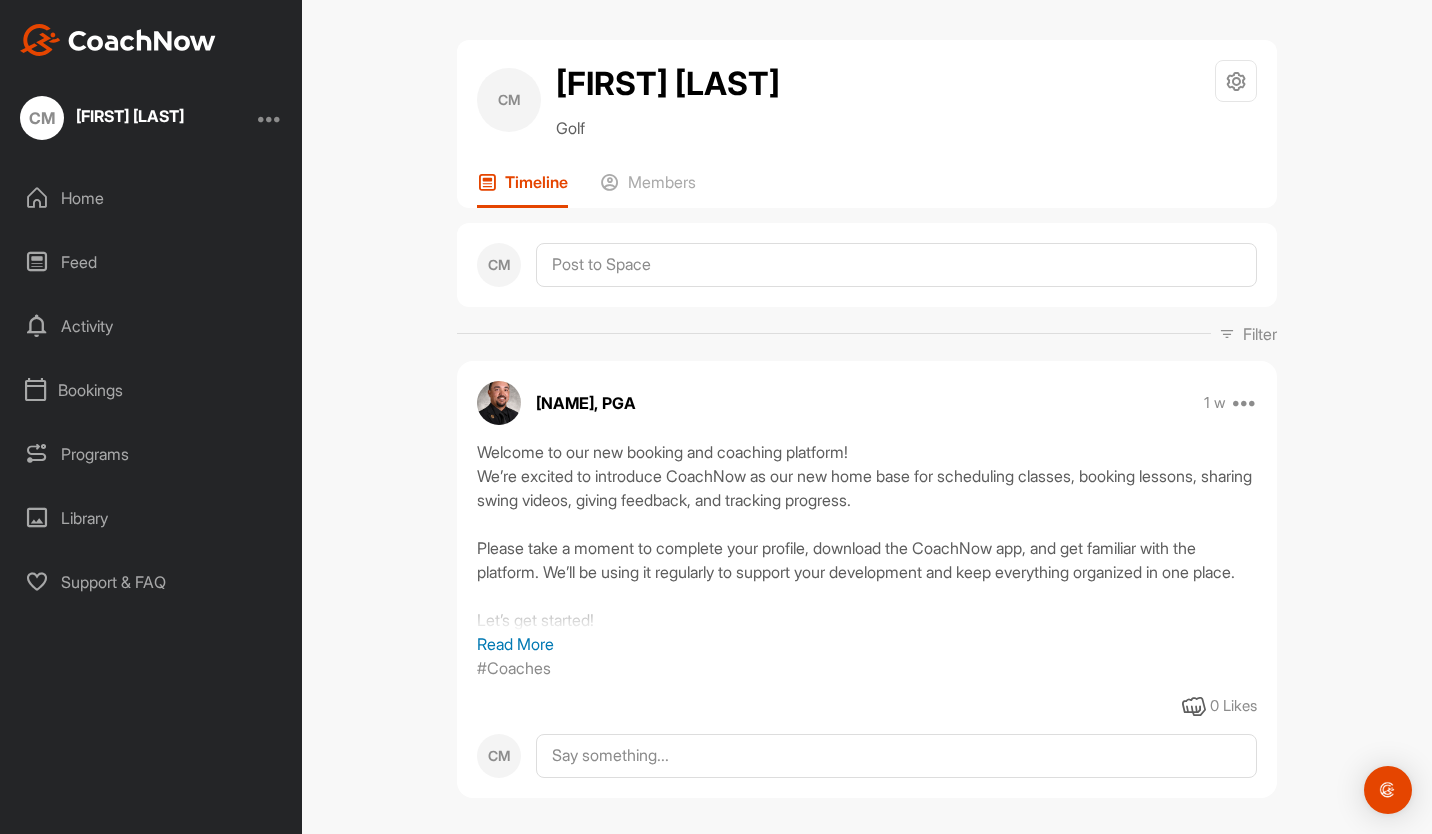 click on "CM" at bounding box center [509, 100] 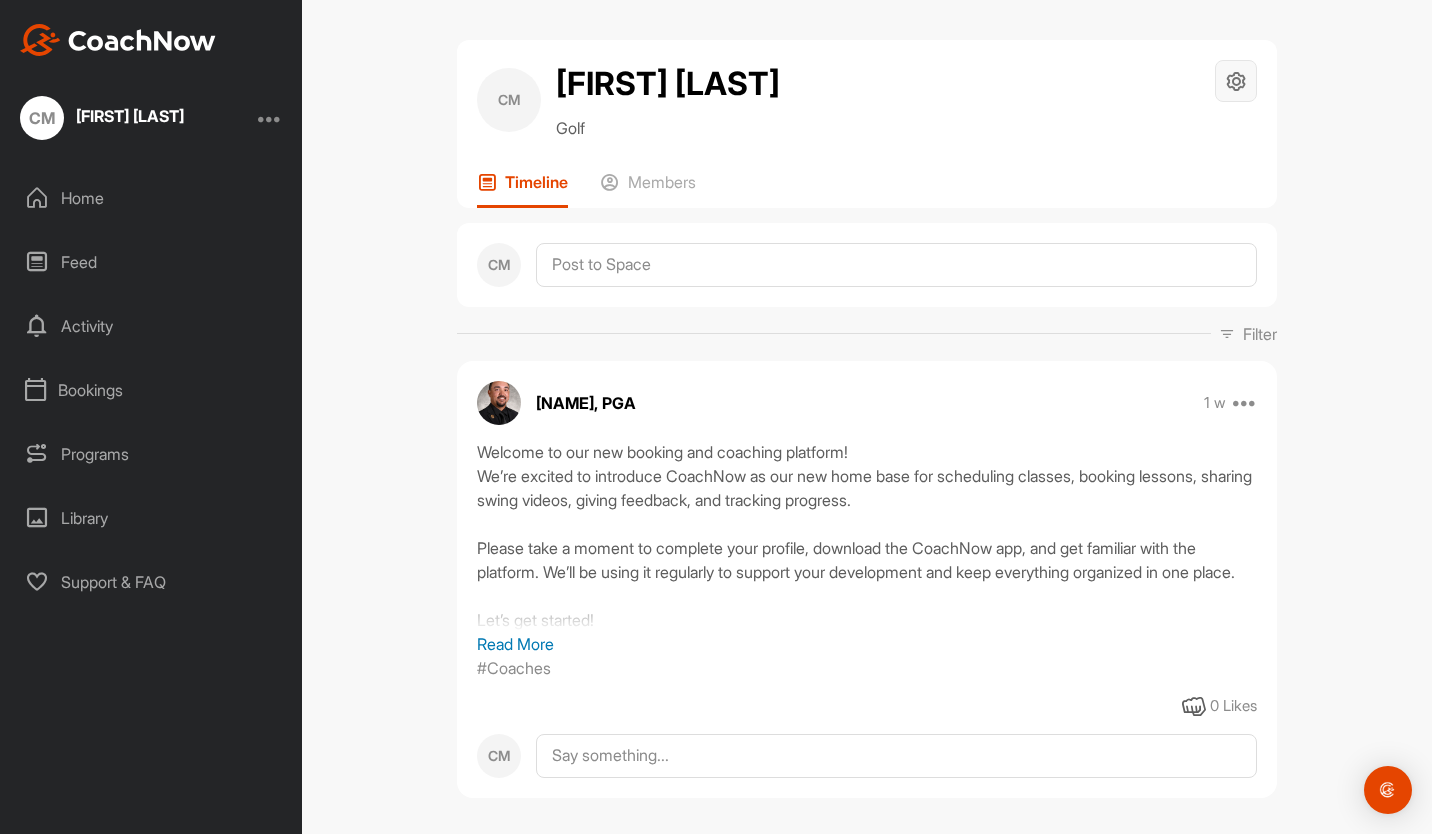 click at bounding box center (1236, 81) 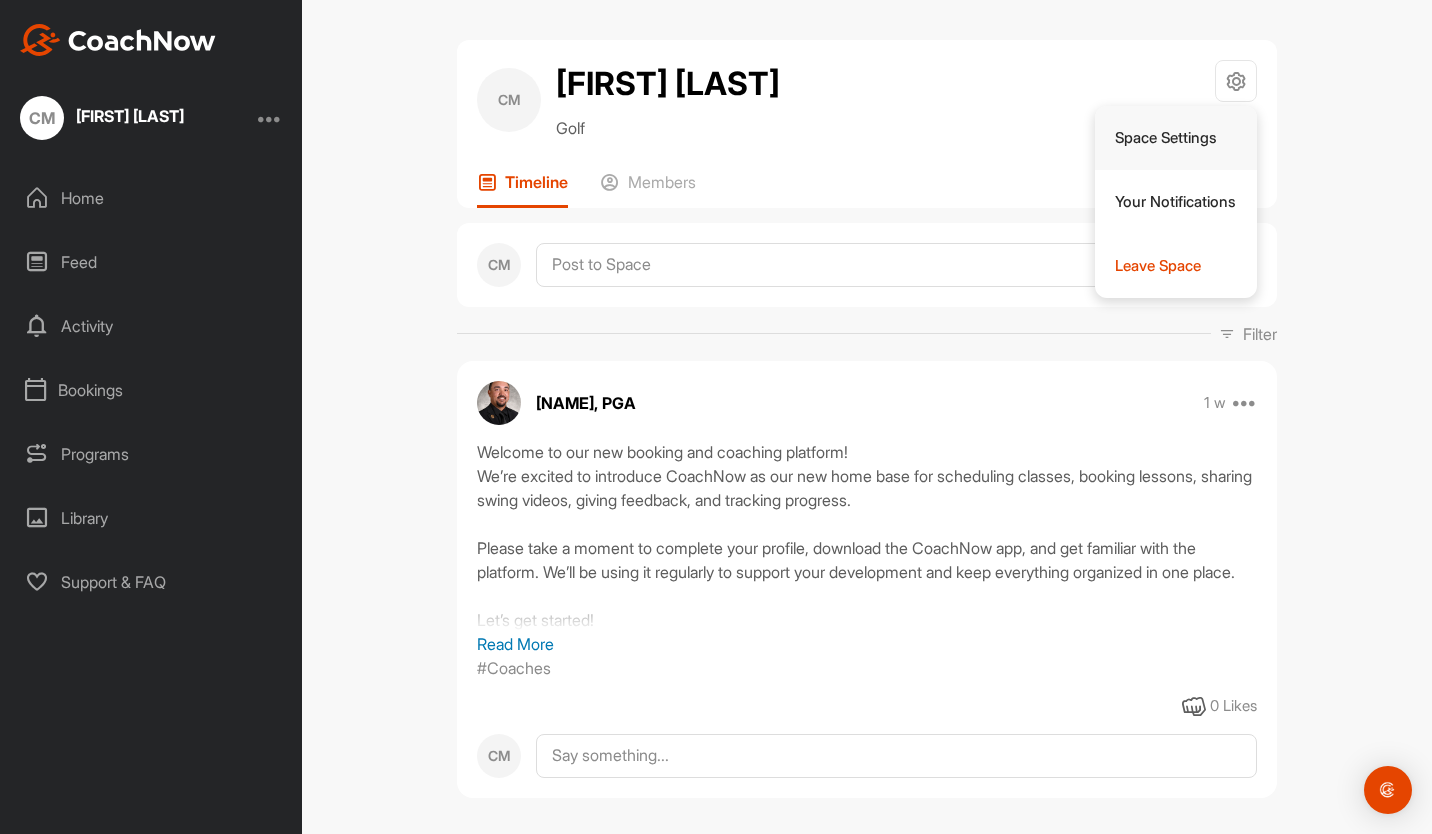 click on "Space Settings" at bounding box center (1176, 138) 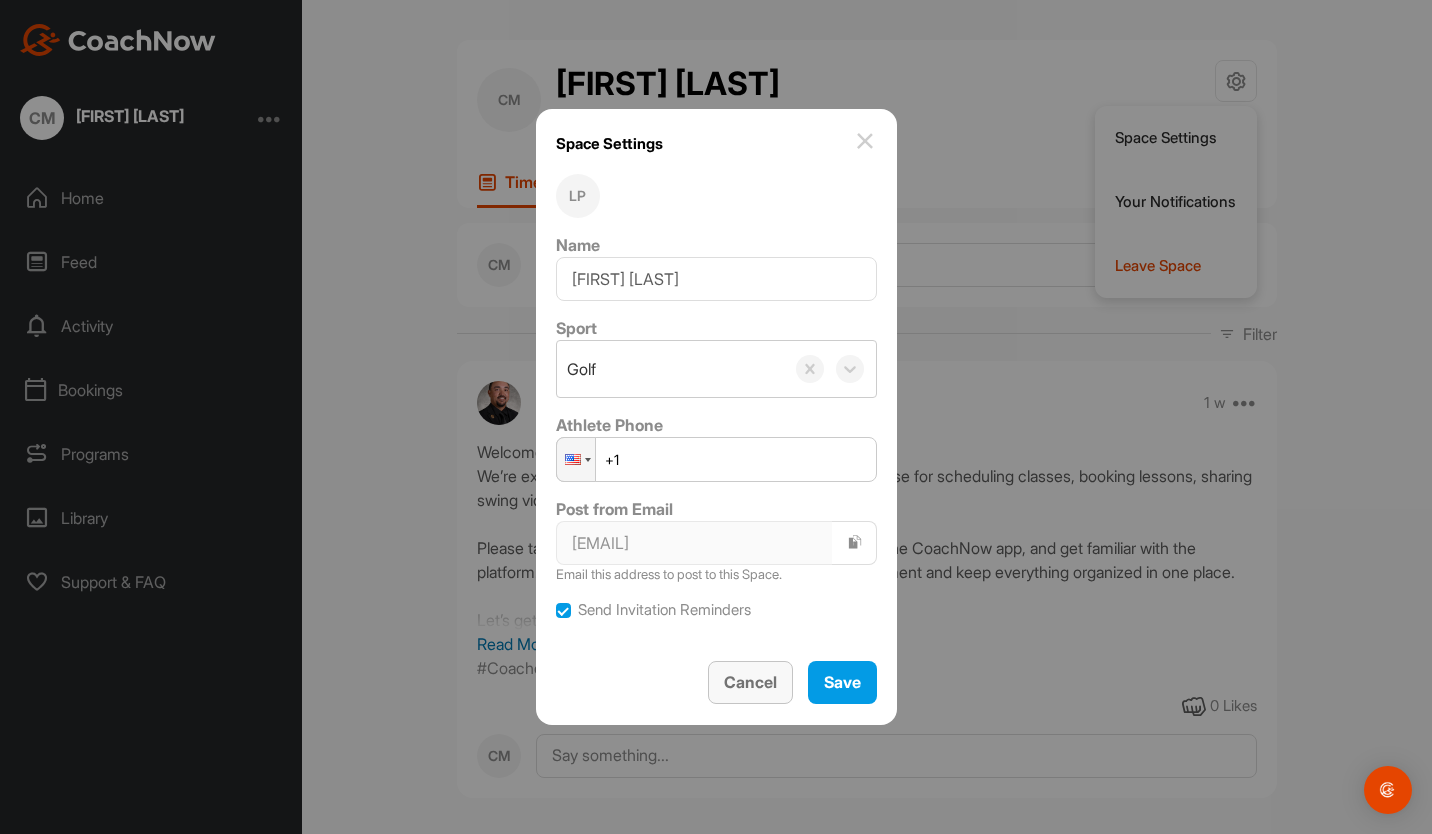 click on "Cancel" at bounding box center [750, 682] 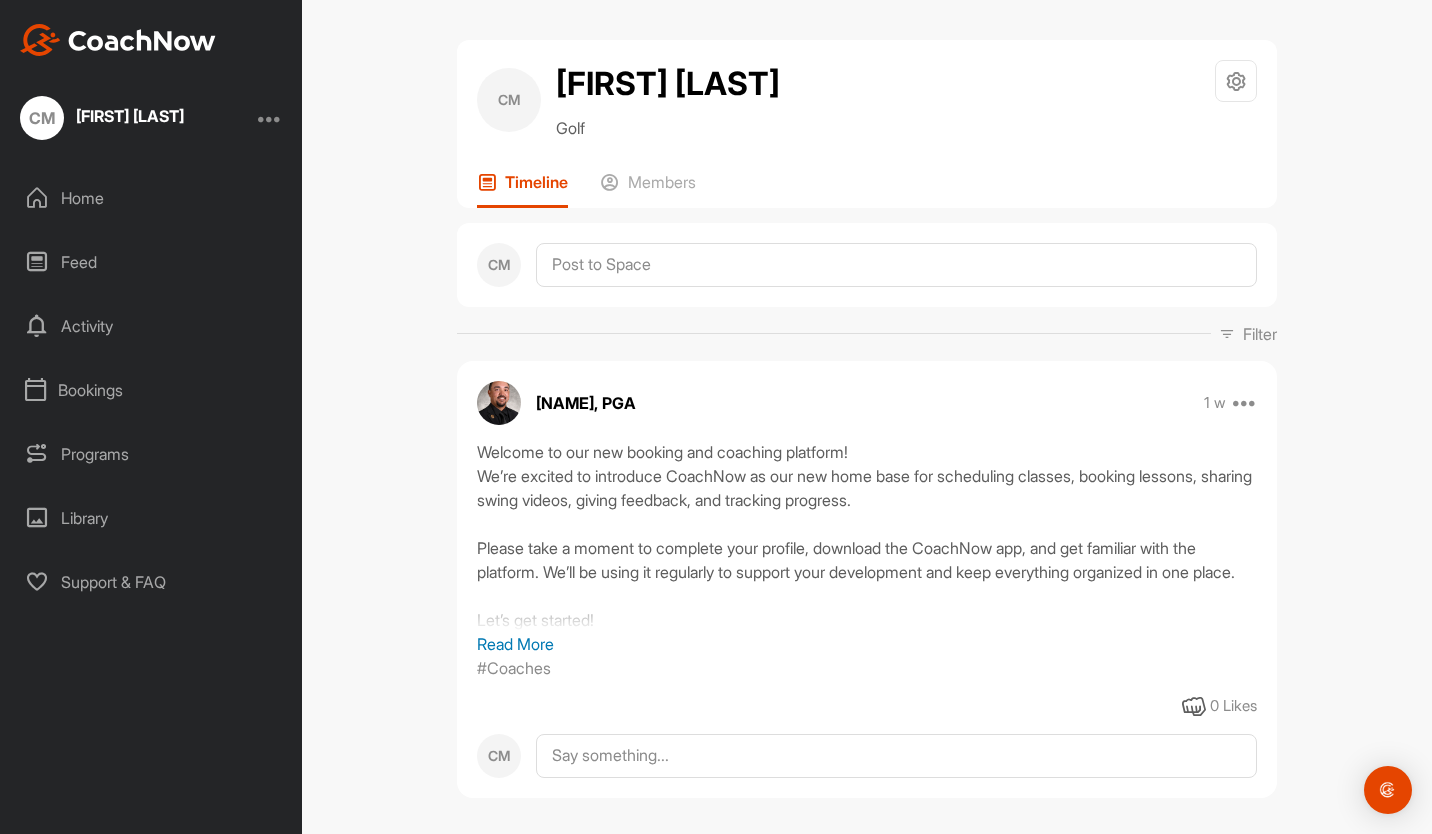 click at bounding box center [270, 118] 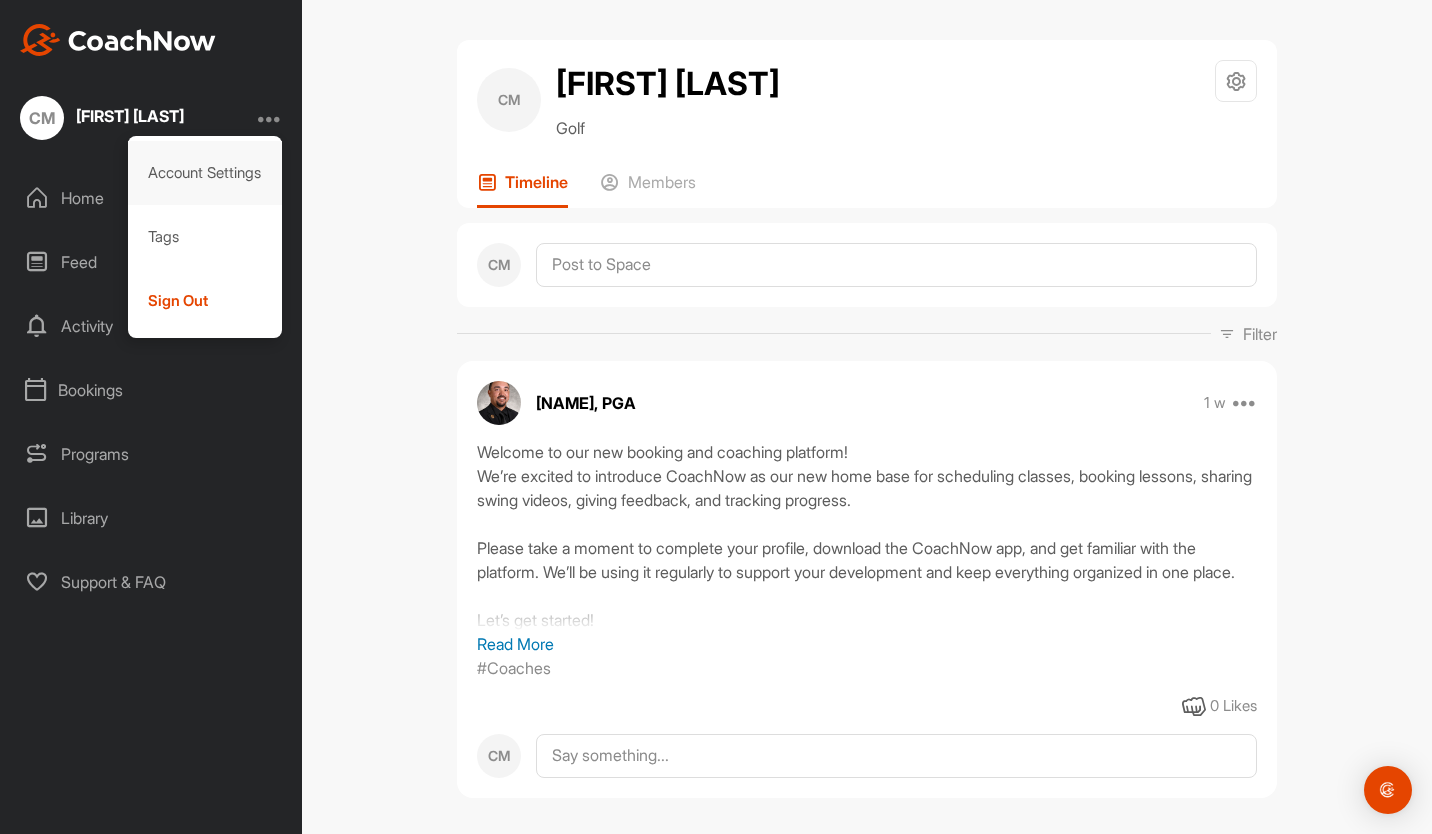 click on "Account Settings" at bounding box center [205, 173] 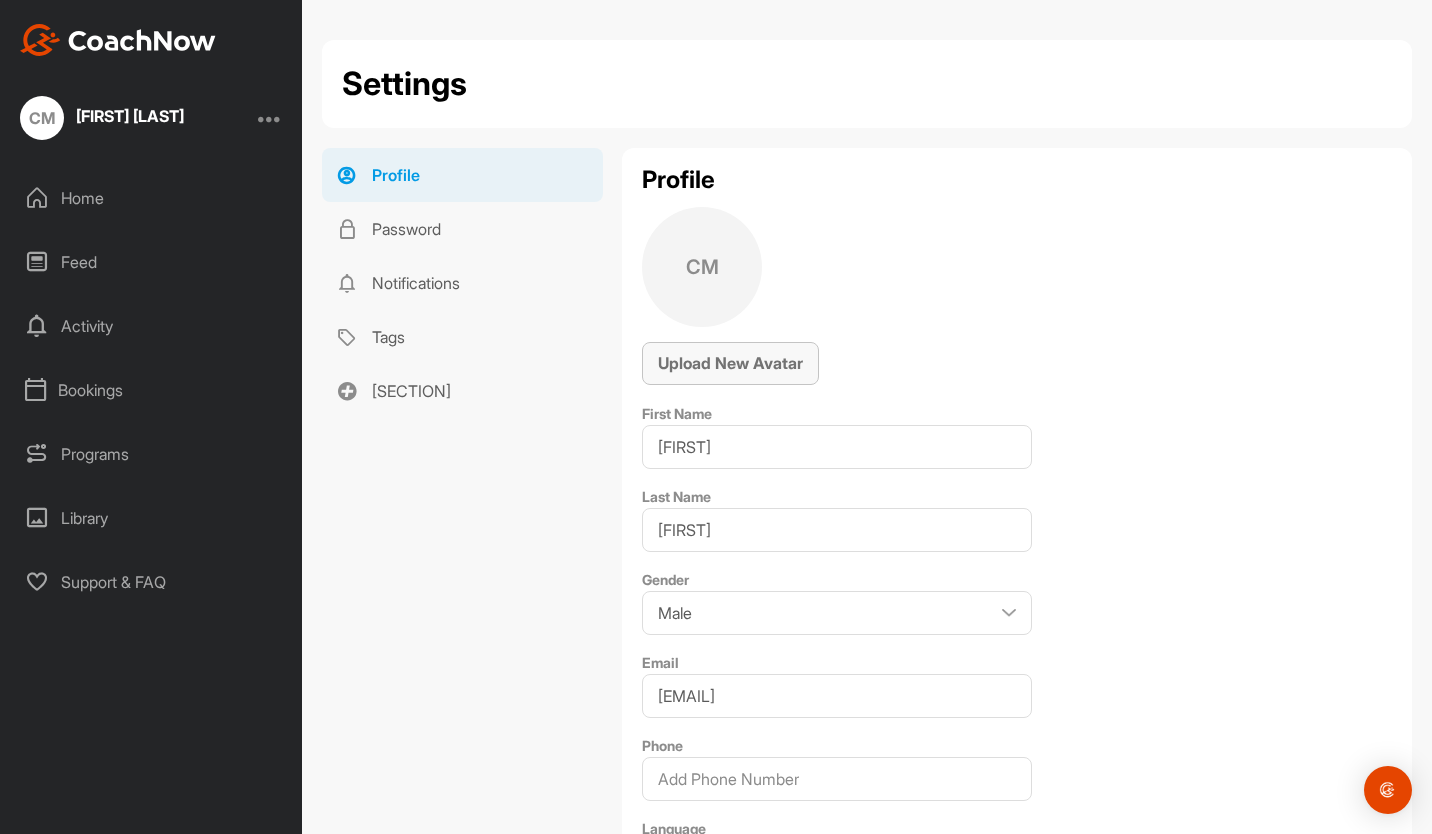 click on "Upload New Avatar" at bounding box center (730, 363) 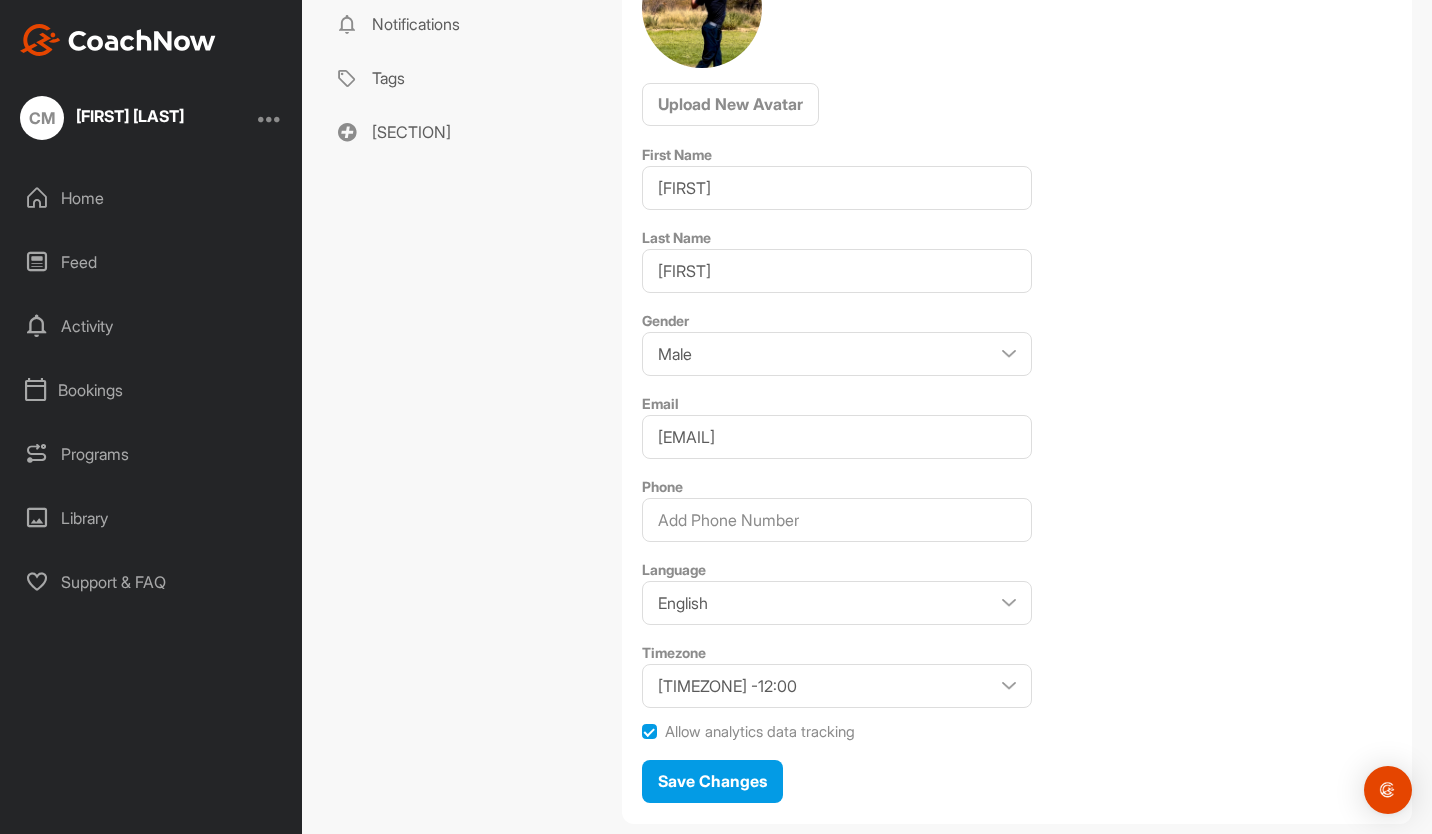 scroll, scrollTop: 310, scrollLeft: 0, axis: vertical 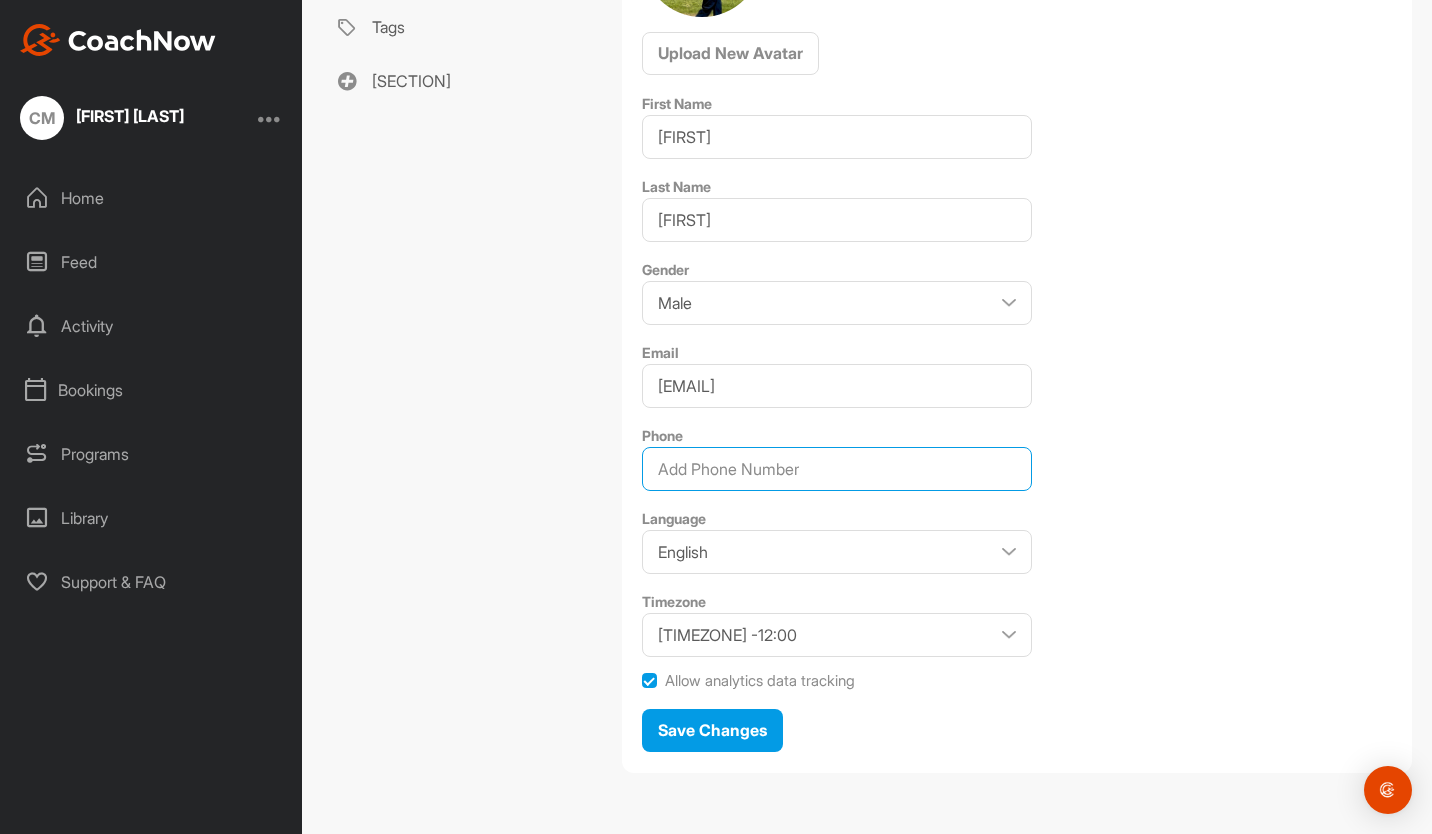 click on "Phone" at bounding box center [837, 469] 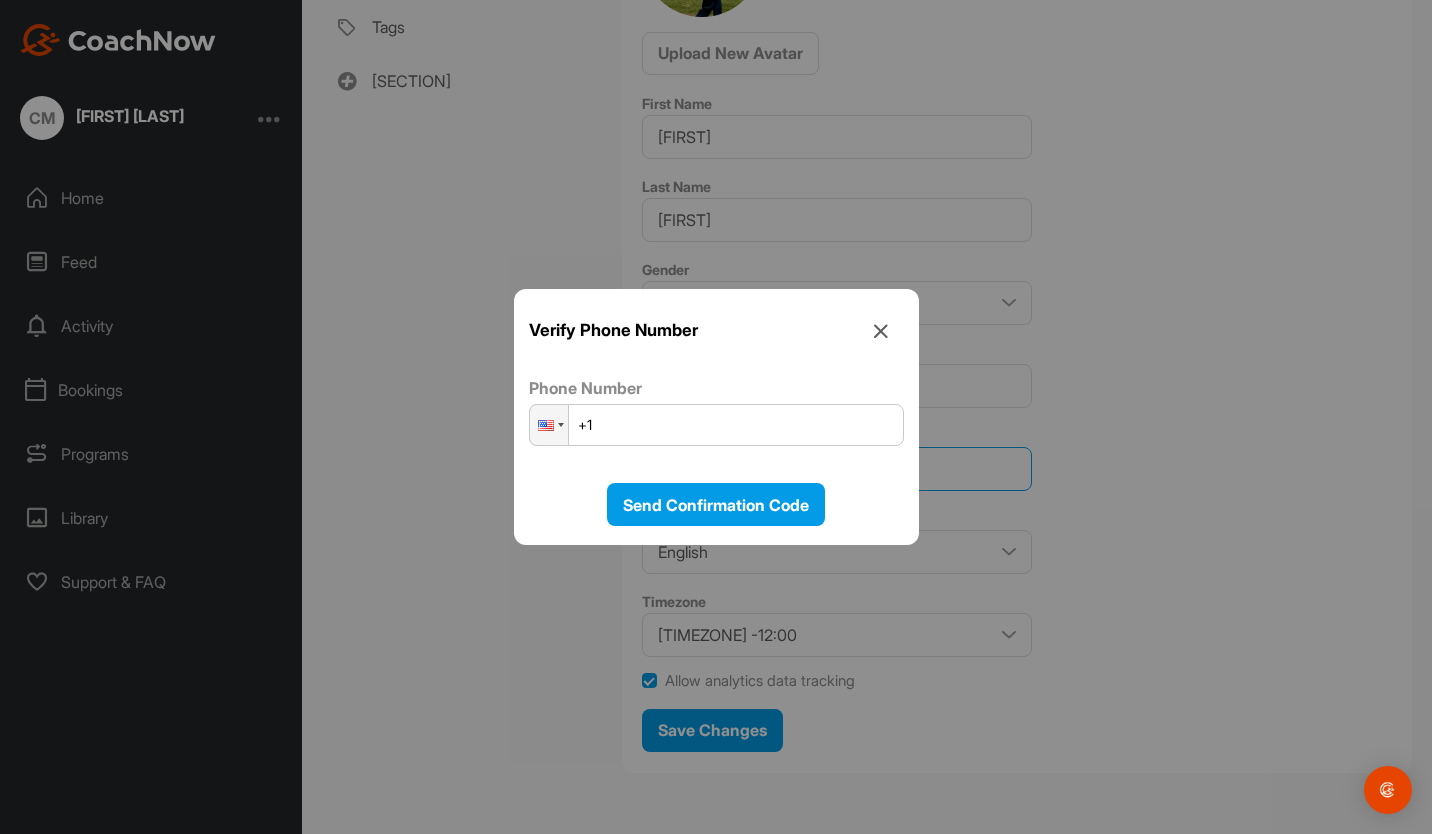 type on "525" 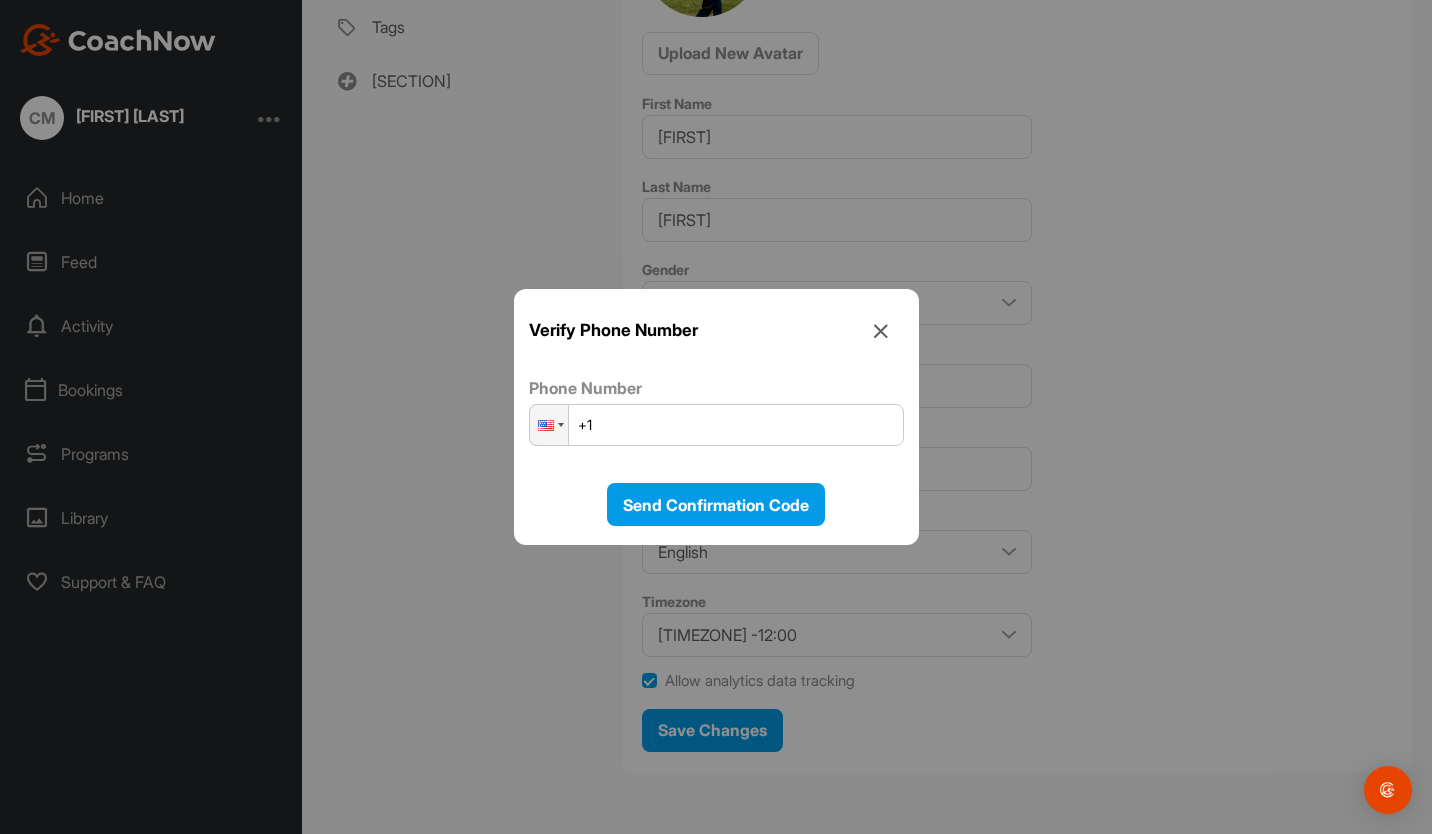 click on "+1" at bounding box center (716, 425) 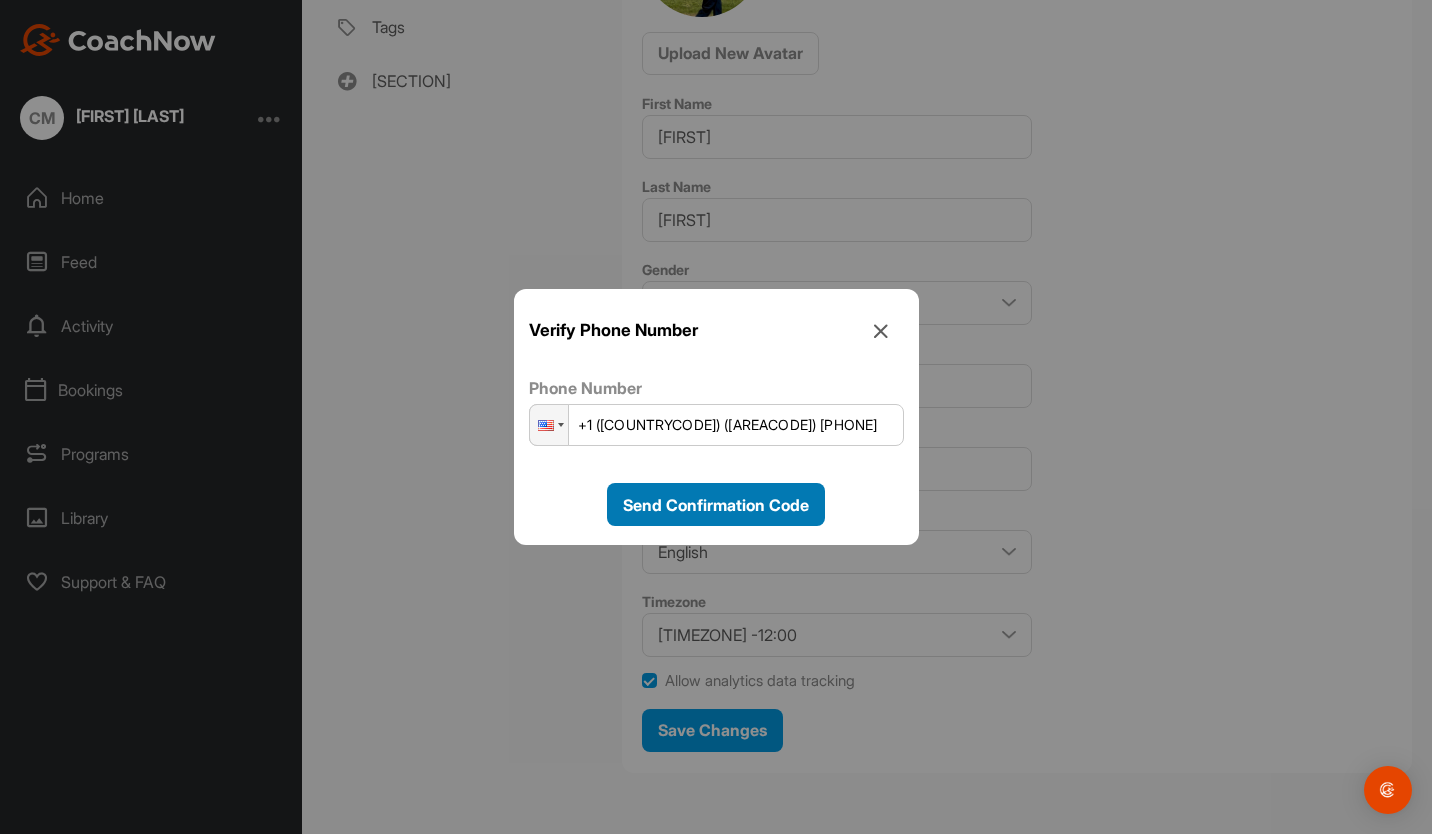 type on "+1 ([COUNTRYCODE]) ([AREACODE]) [PHONE]" 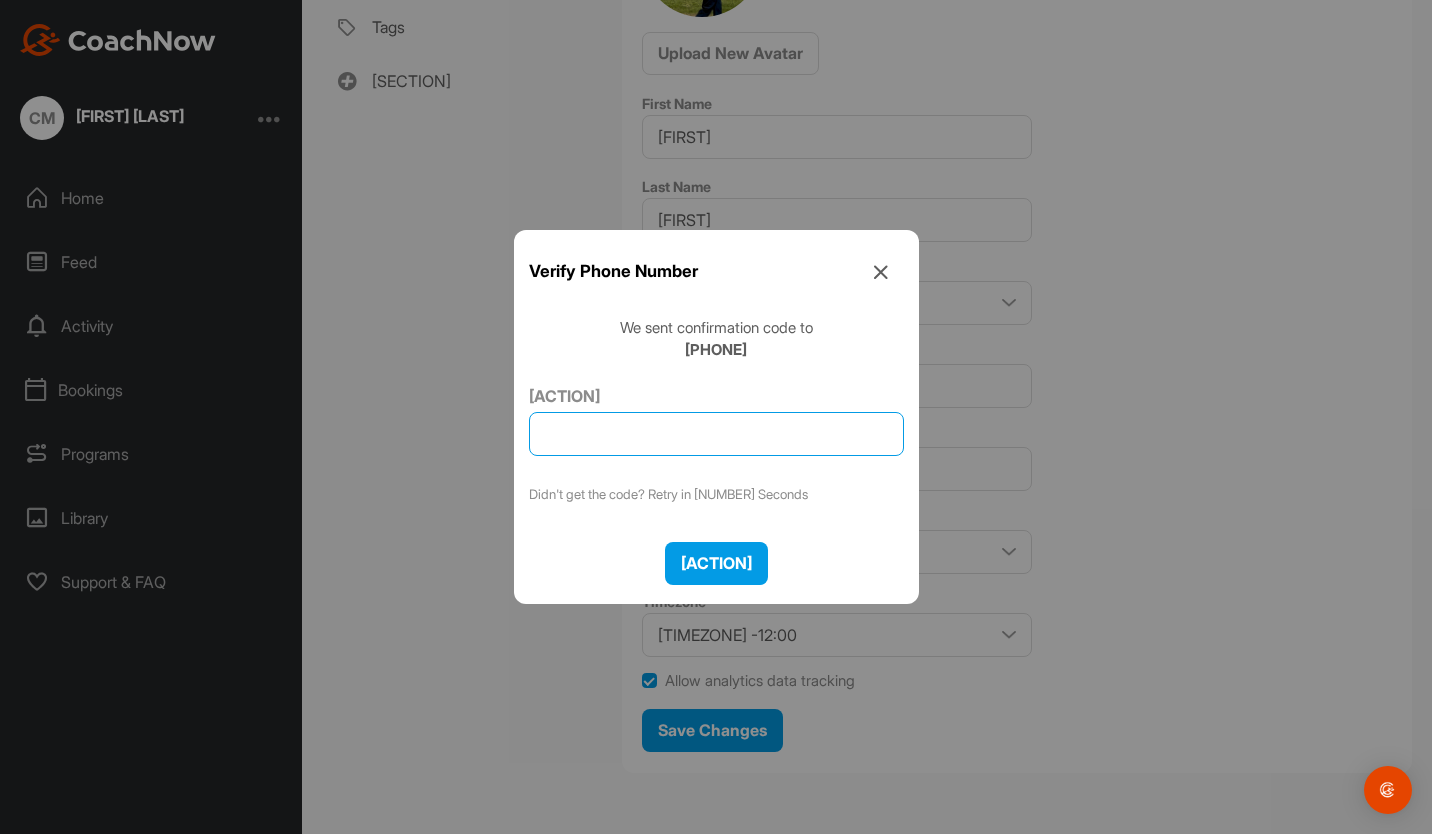 click on "[ACTION]" at bounding box center (716, 434) 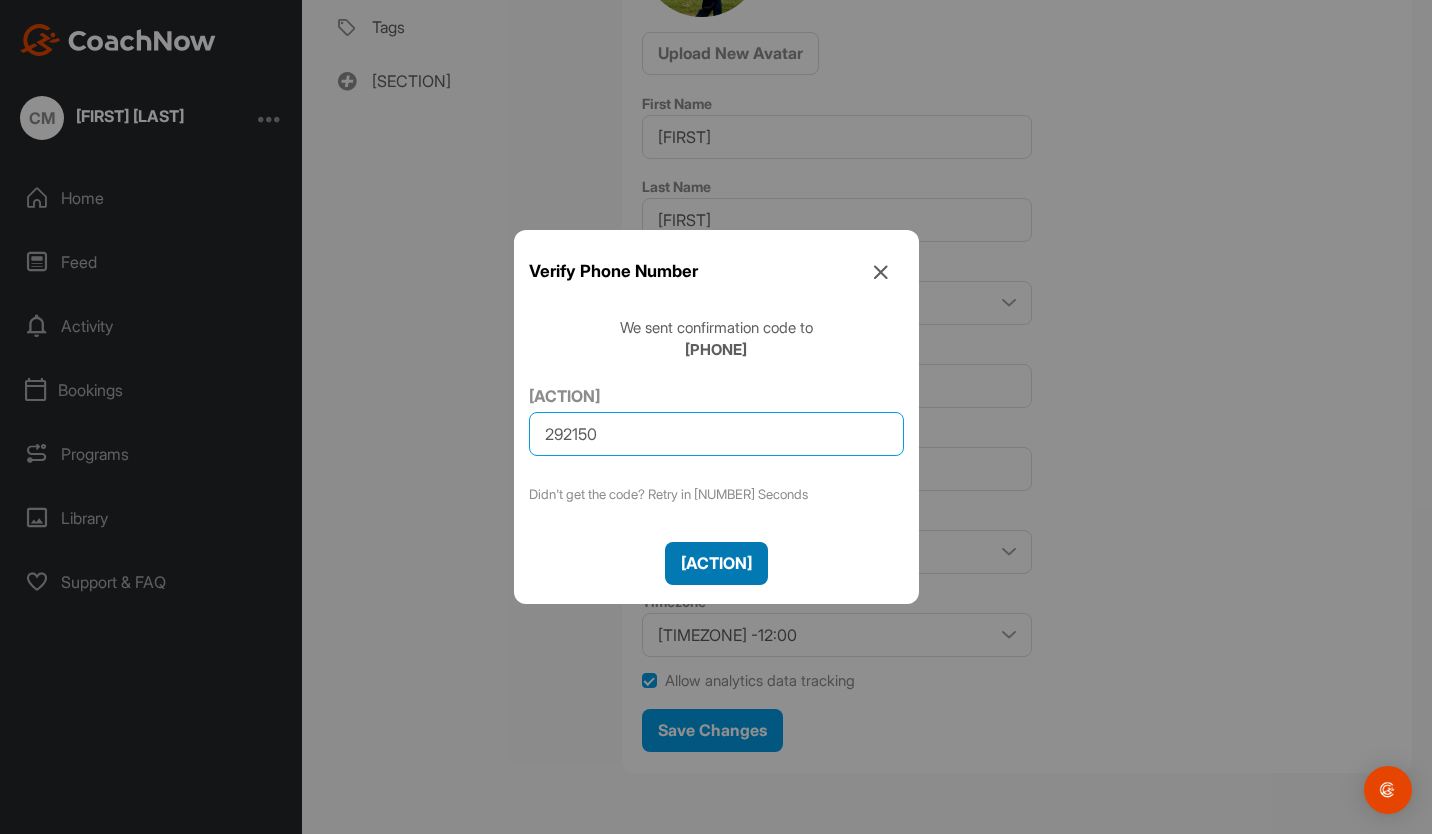 type on "292150" 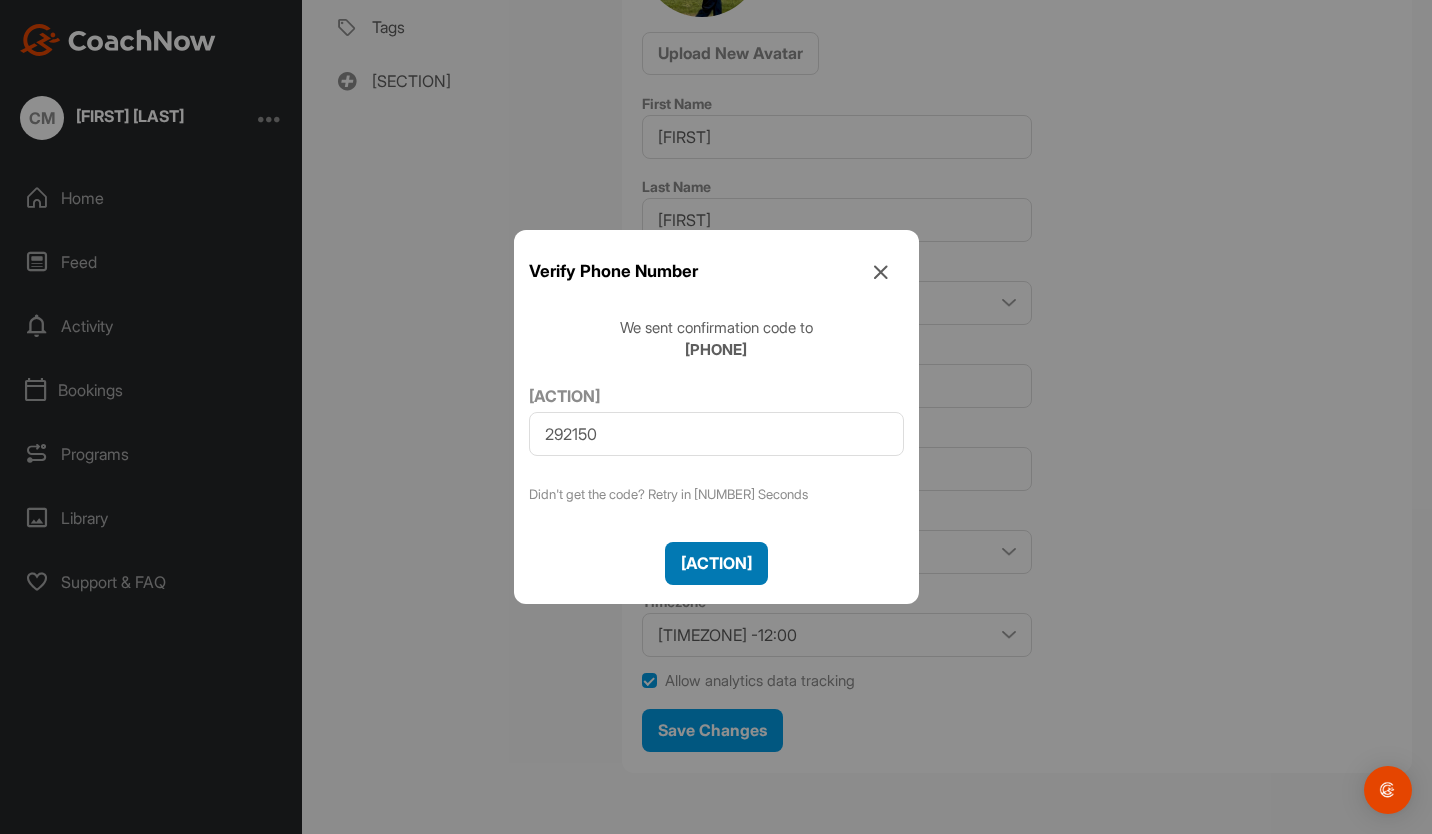 click on "[ACTION]" at bounding box center (716, 563) 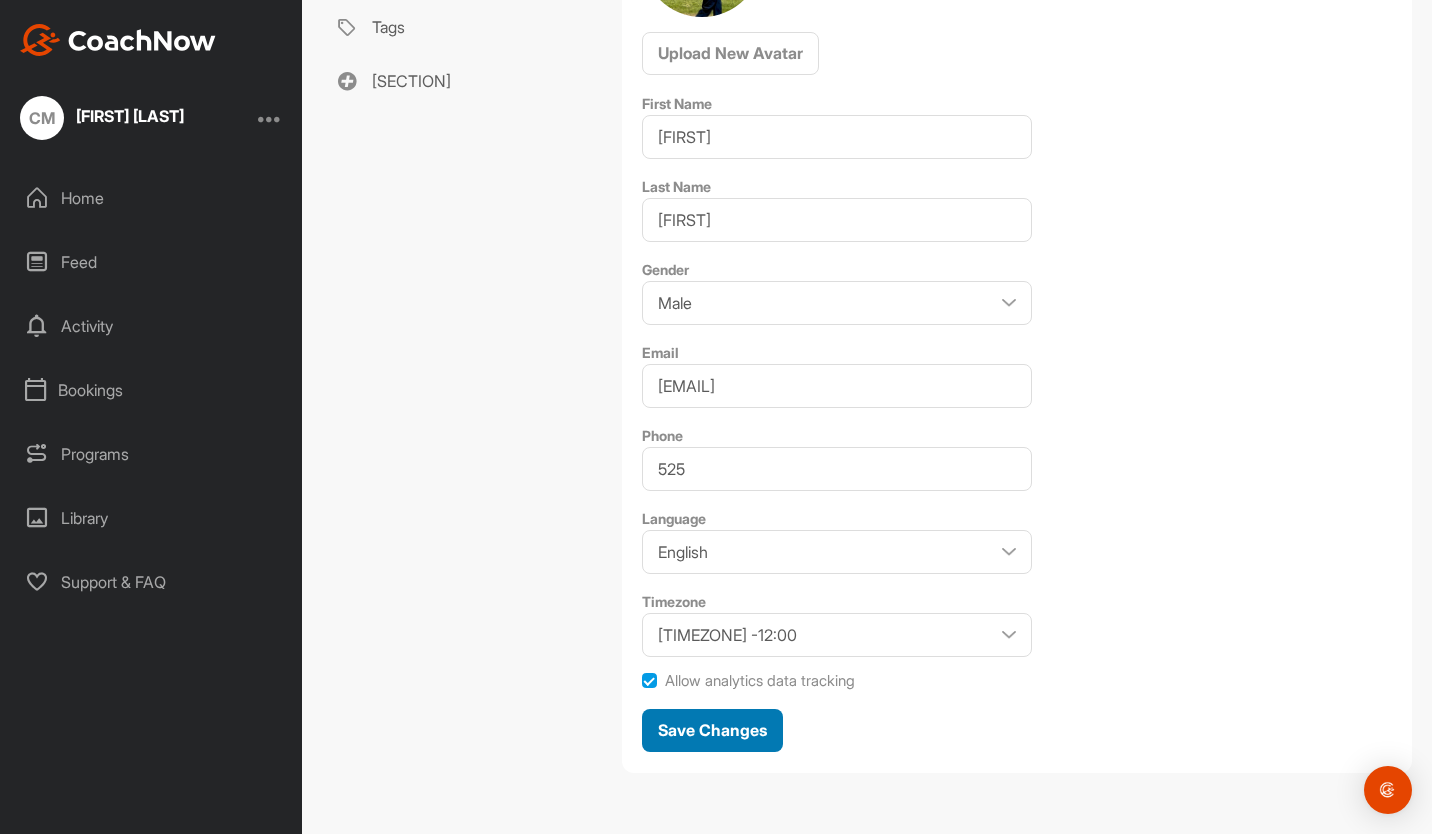 click on "Save Changes" at bounding box center (712, 730) 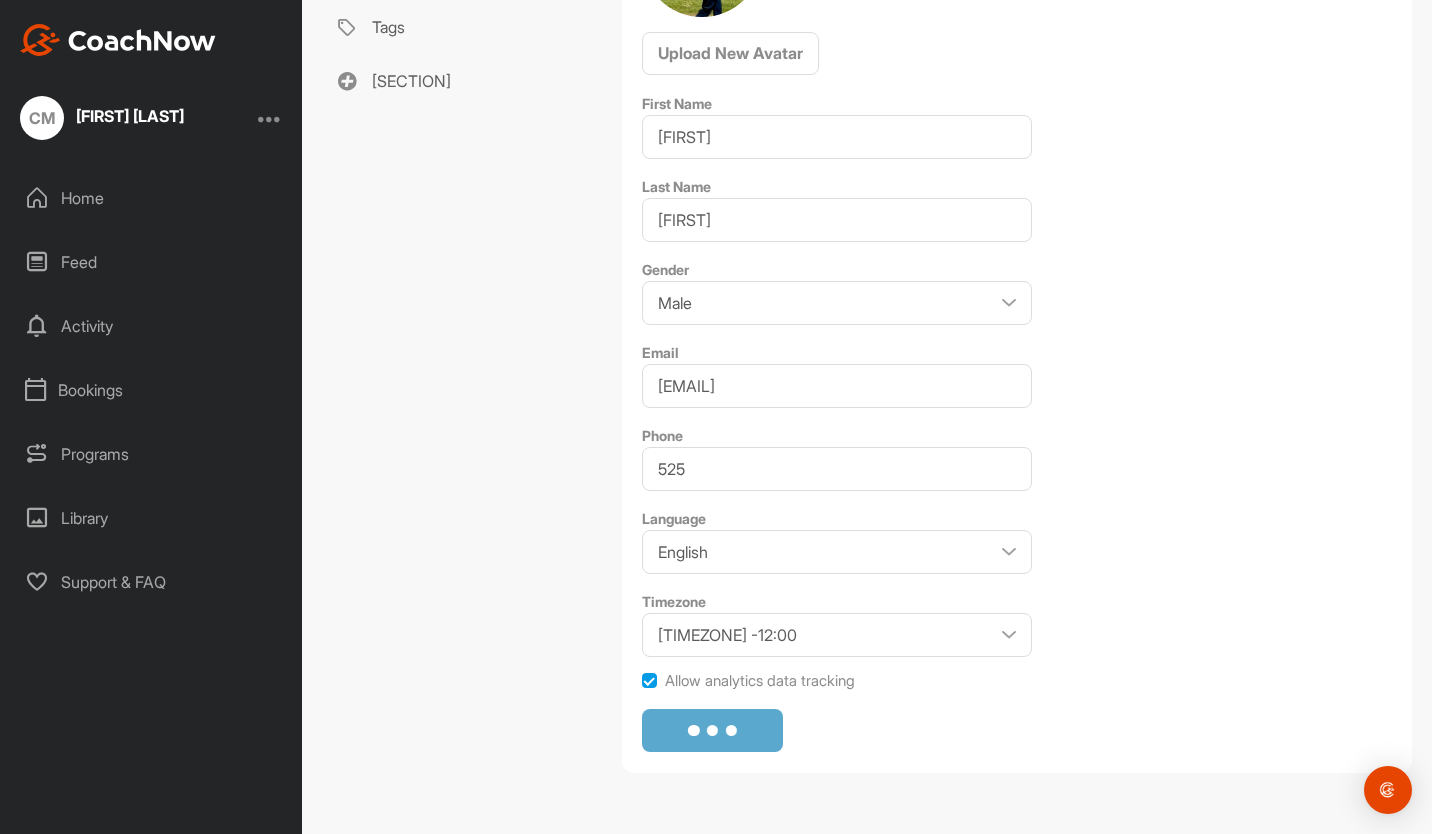 select on "America/Phoenix -07:00" 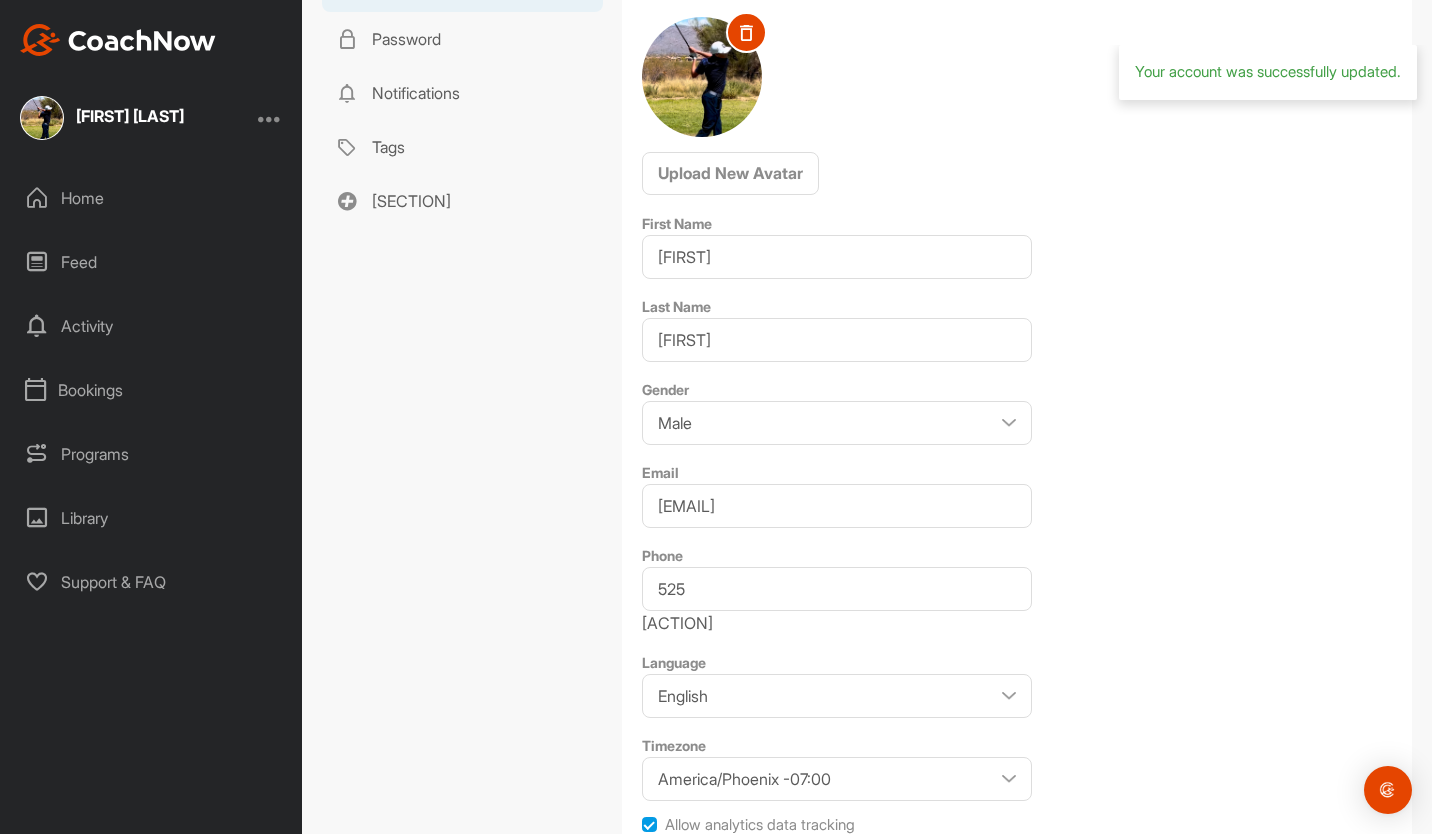 scroll, scrollTop: 188, scrollLeft: 0, axis: vertical 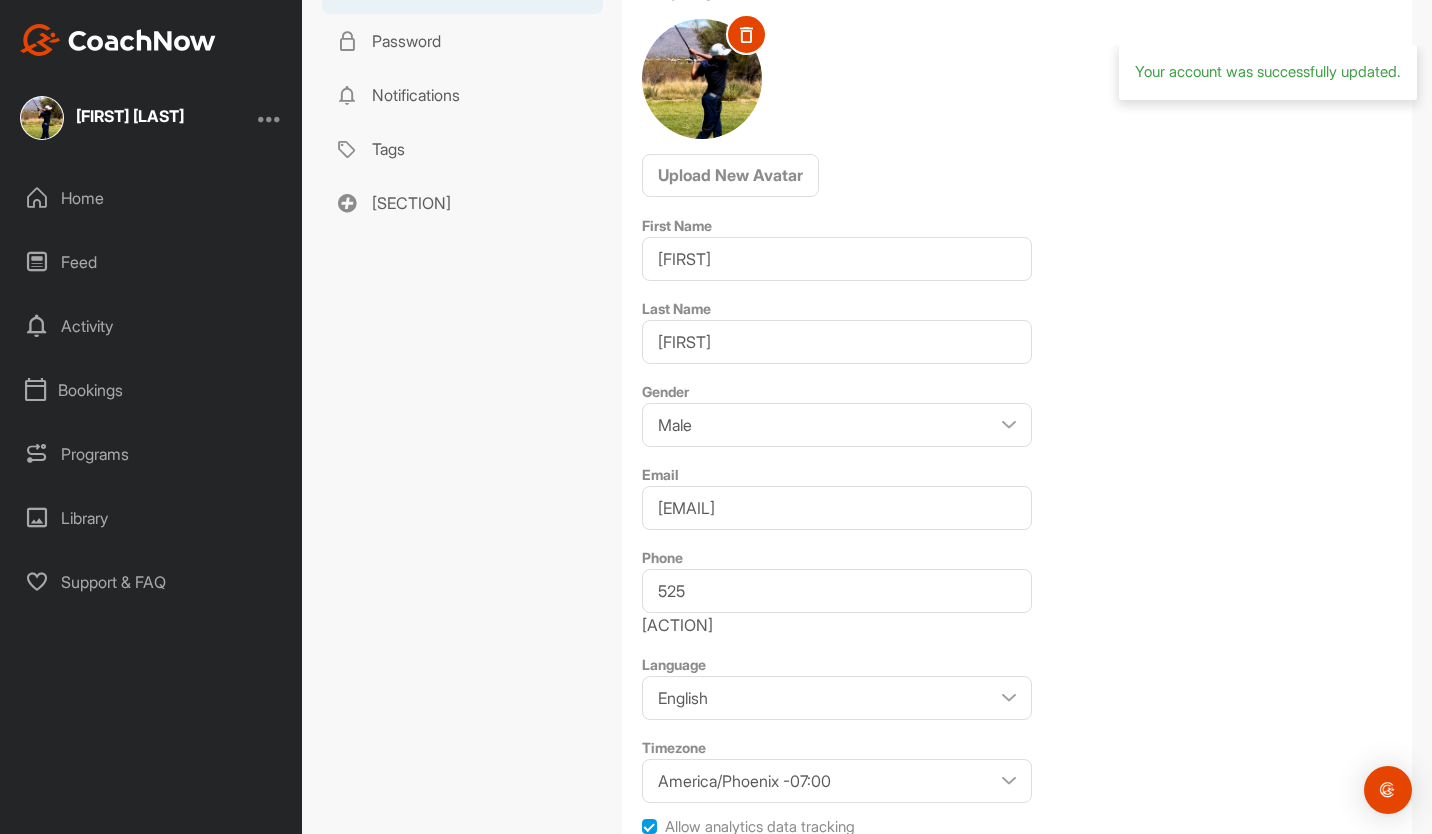 click on "Home" at bounding box center (152, 198) 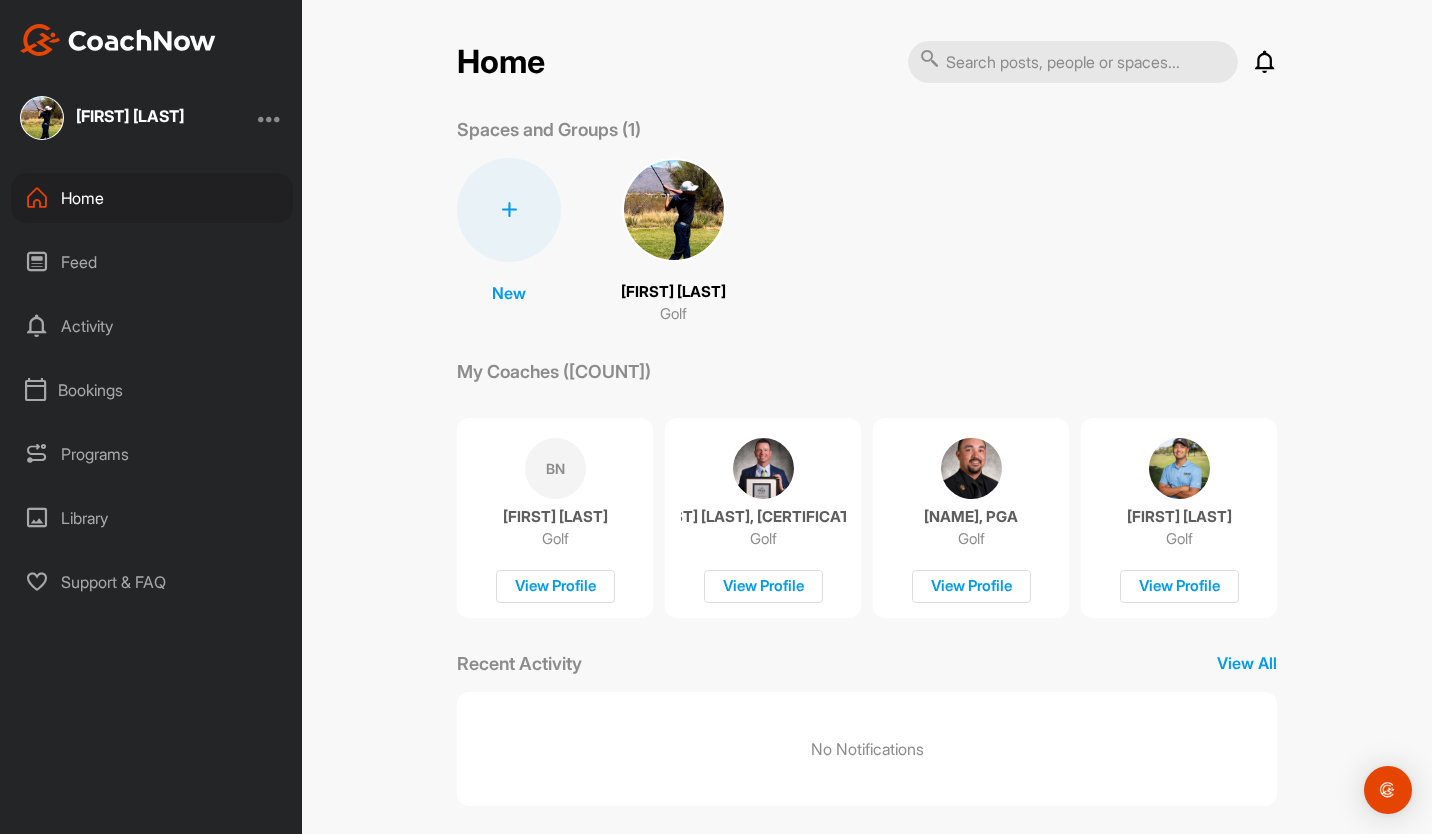 click on "Activity" at bounding box center (152, 326) 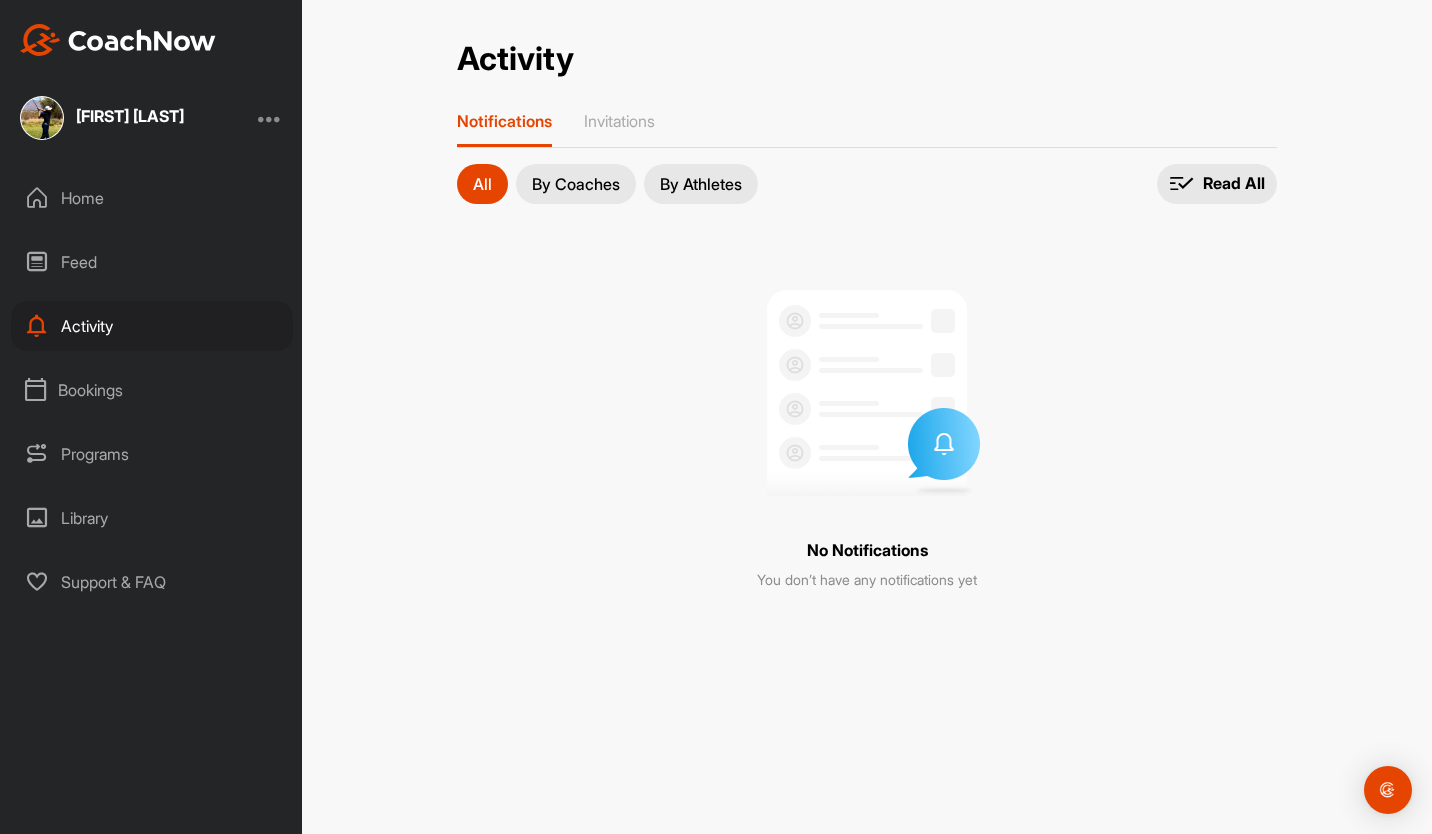 click on "Bookings" at bounding box center (152, 390) 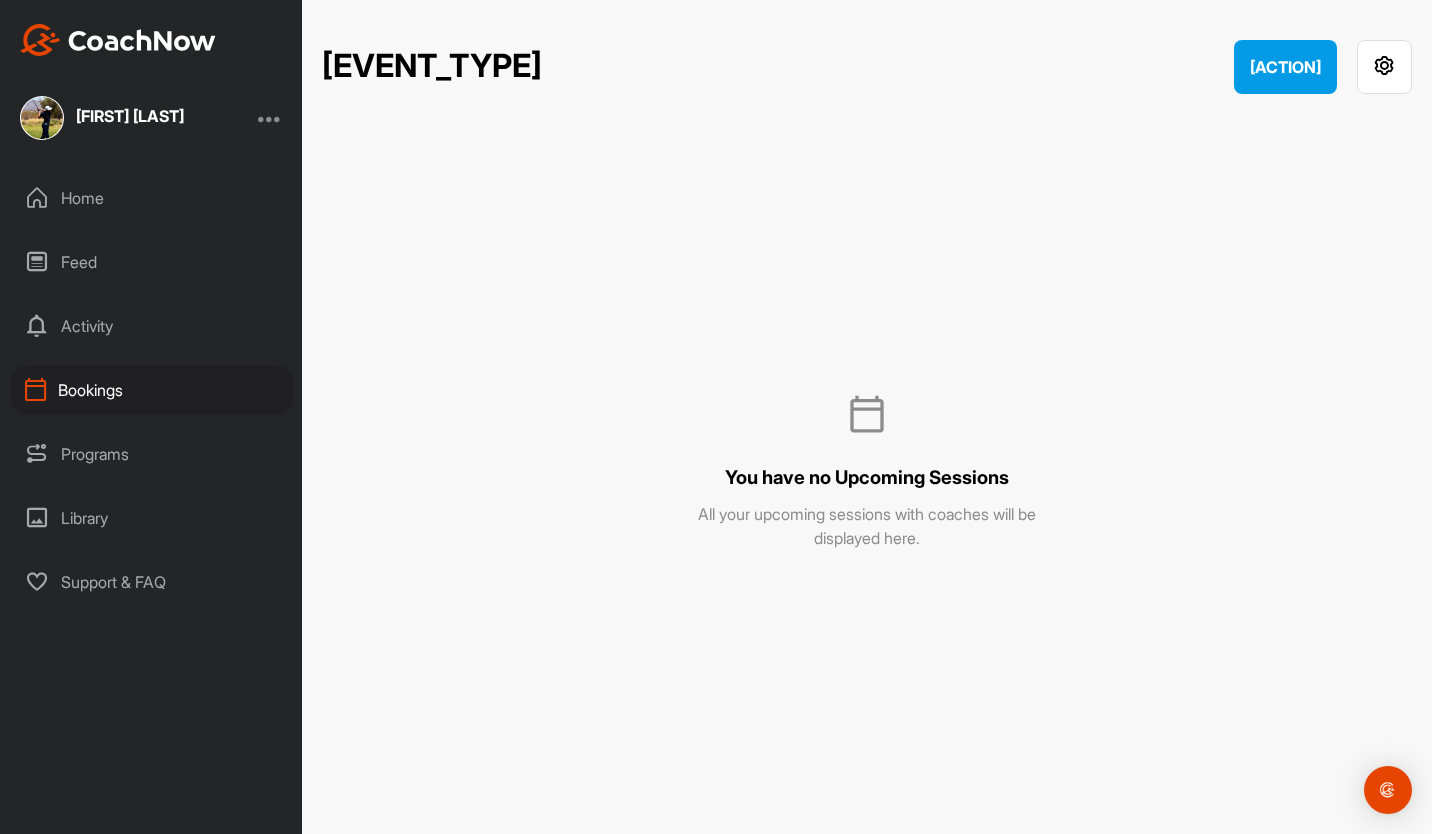 click on "Programs" at bounding box center [152, 454] 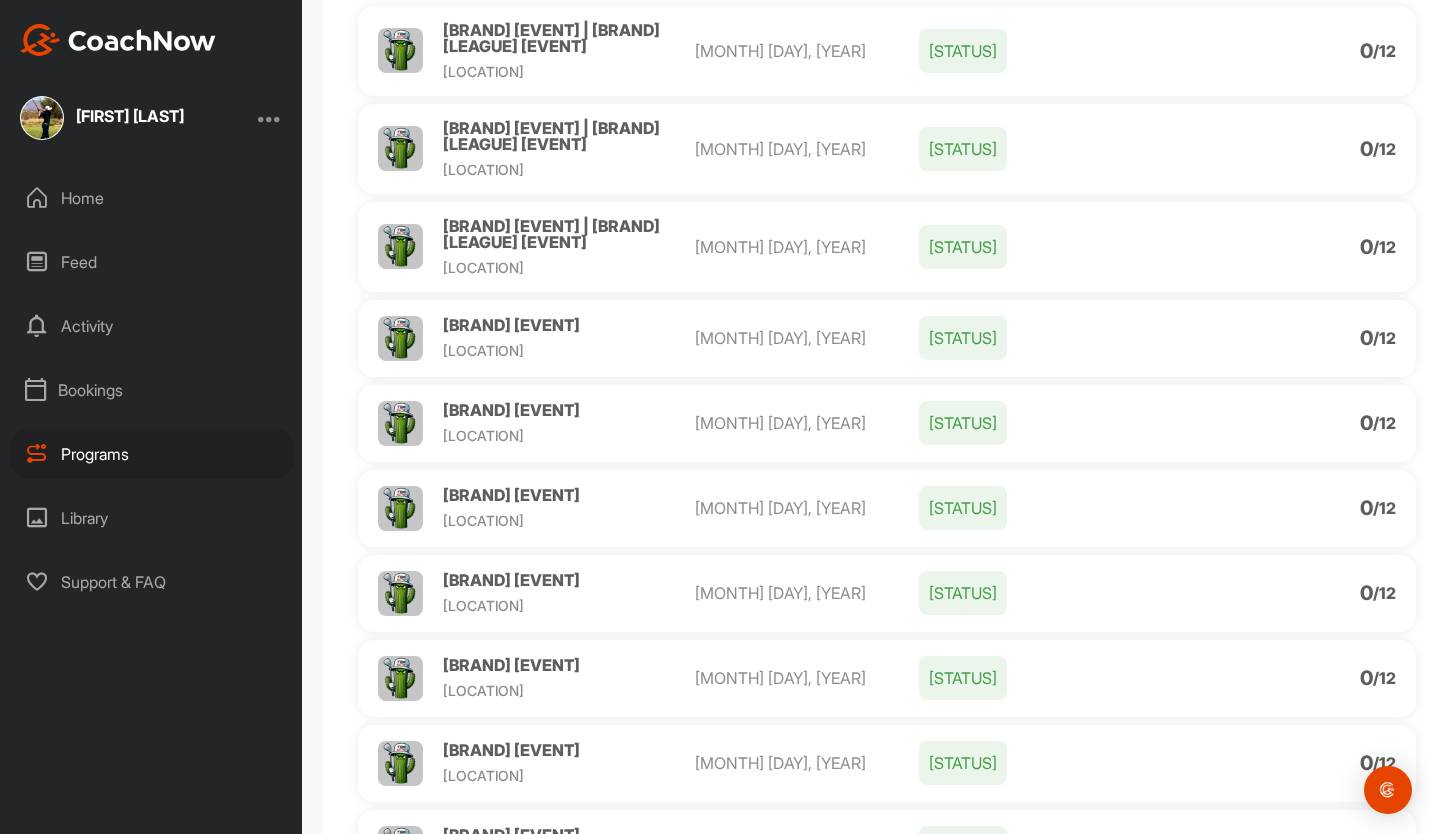 scroll, scrollTop: 204, scrollLeft: 0, axis: vertical 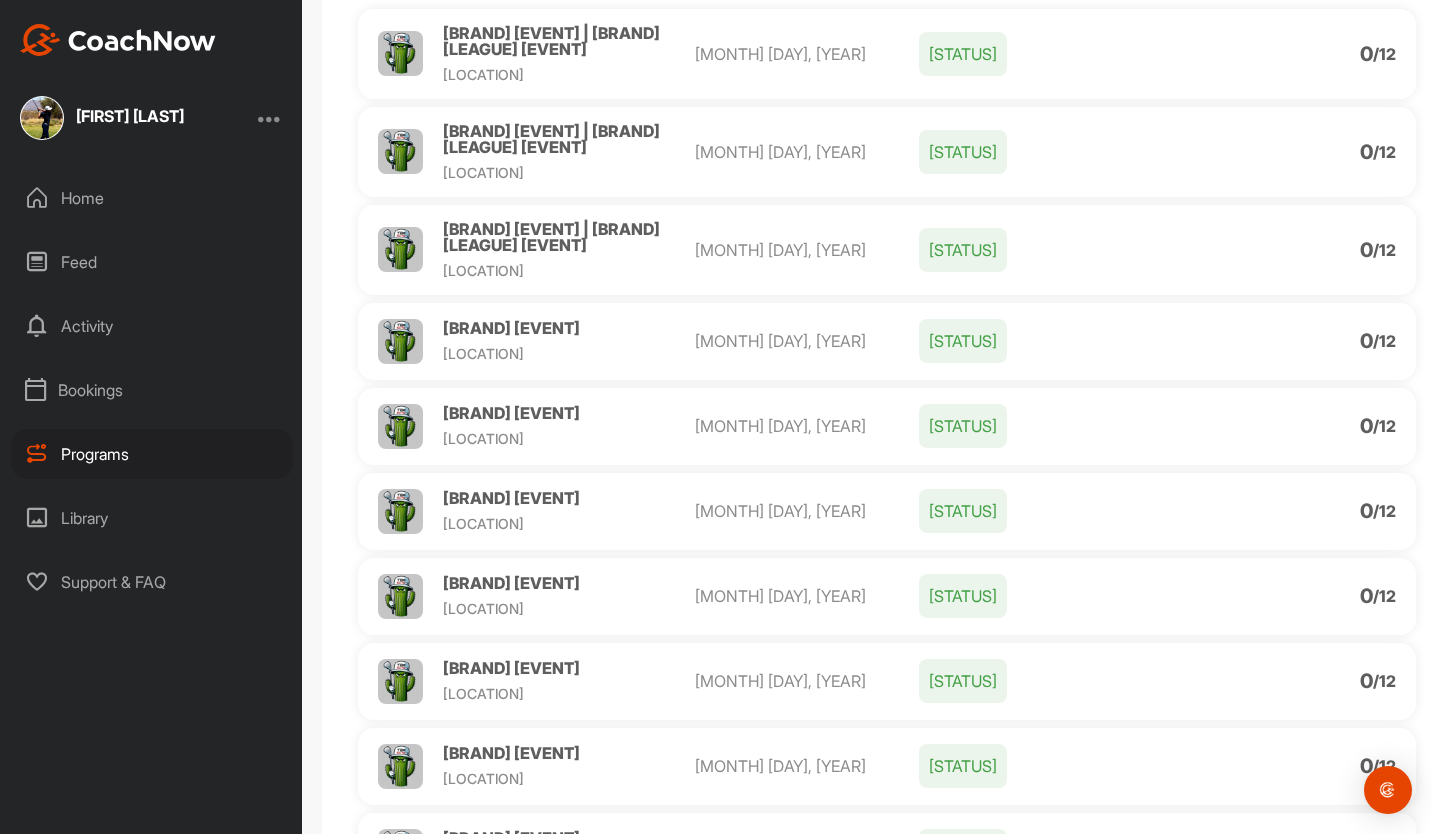 click on "[BRAND] [EVENT] | [BRAND] [LEAGUE] [EVENT]" at bounding box center [551, 237] 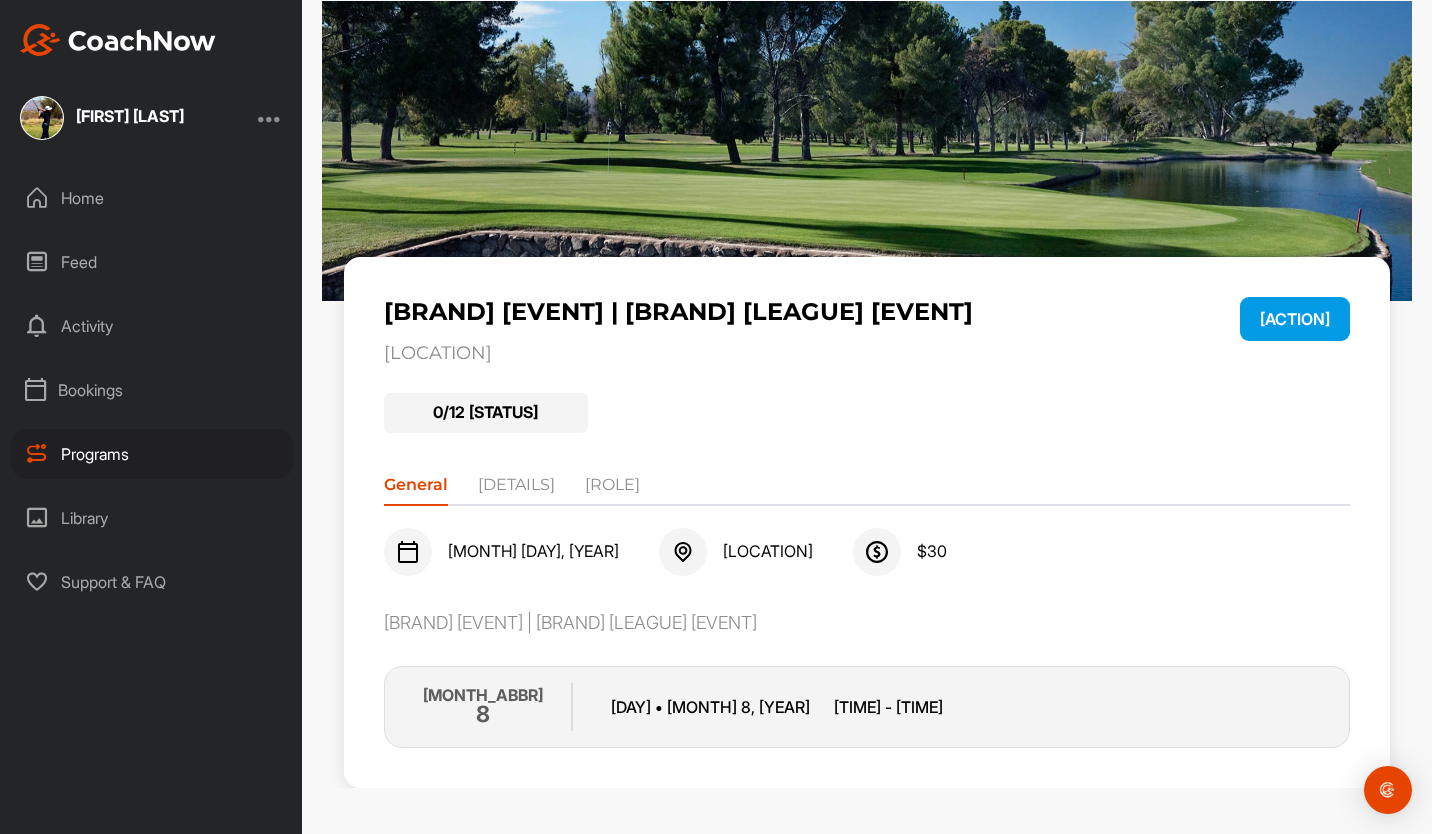 scroll, scrollTop: 0, scrollLeft: 0, axis: both 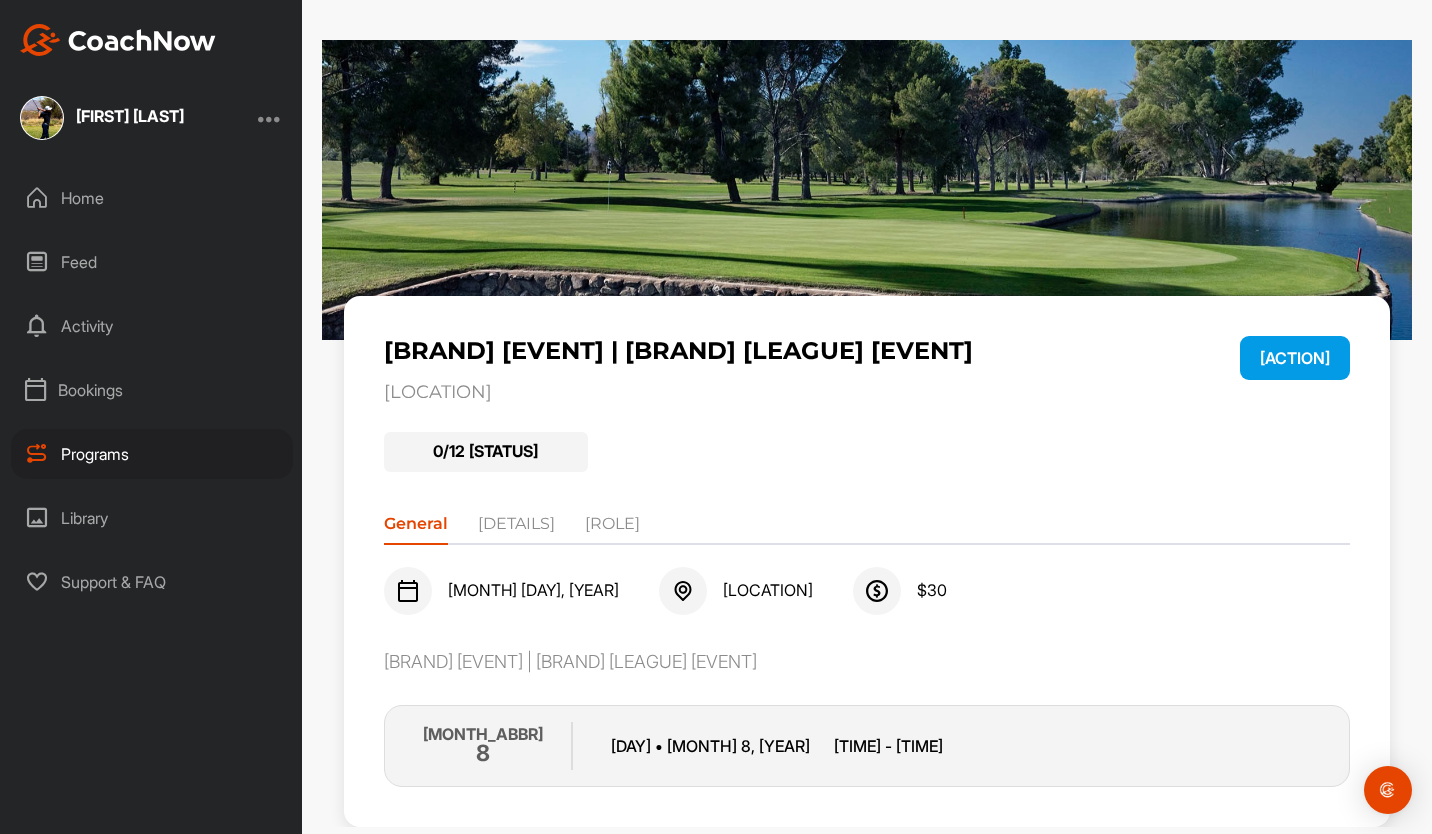 click on "Library" at bounding box center (152, 518) 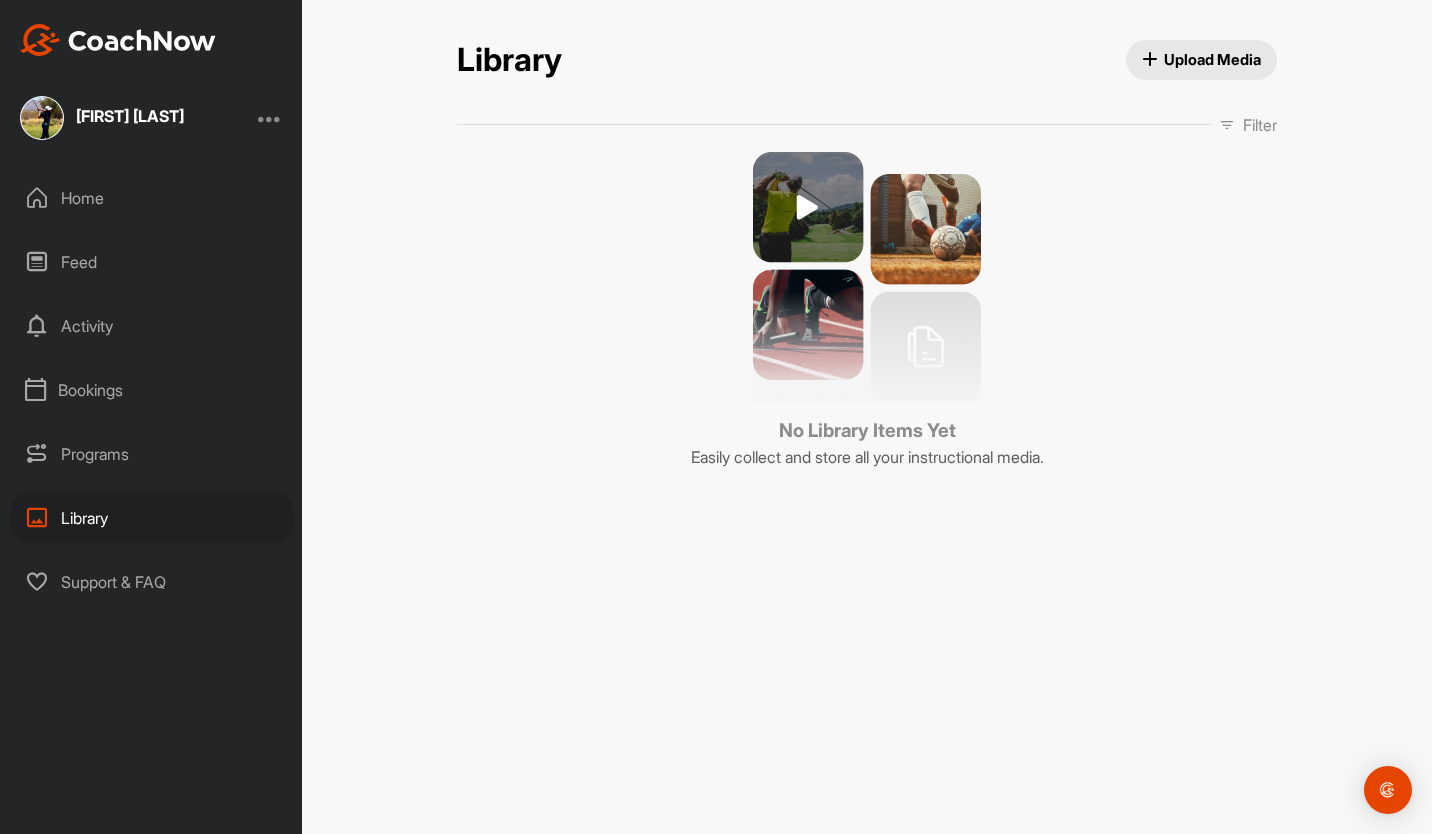 click on "Home" at bounding box center [152, 198] 